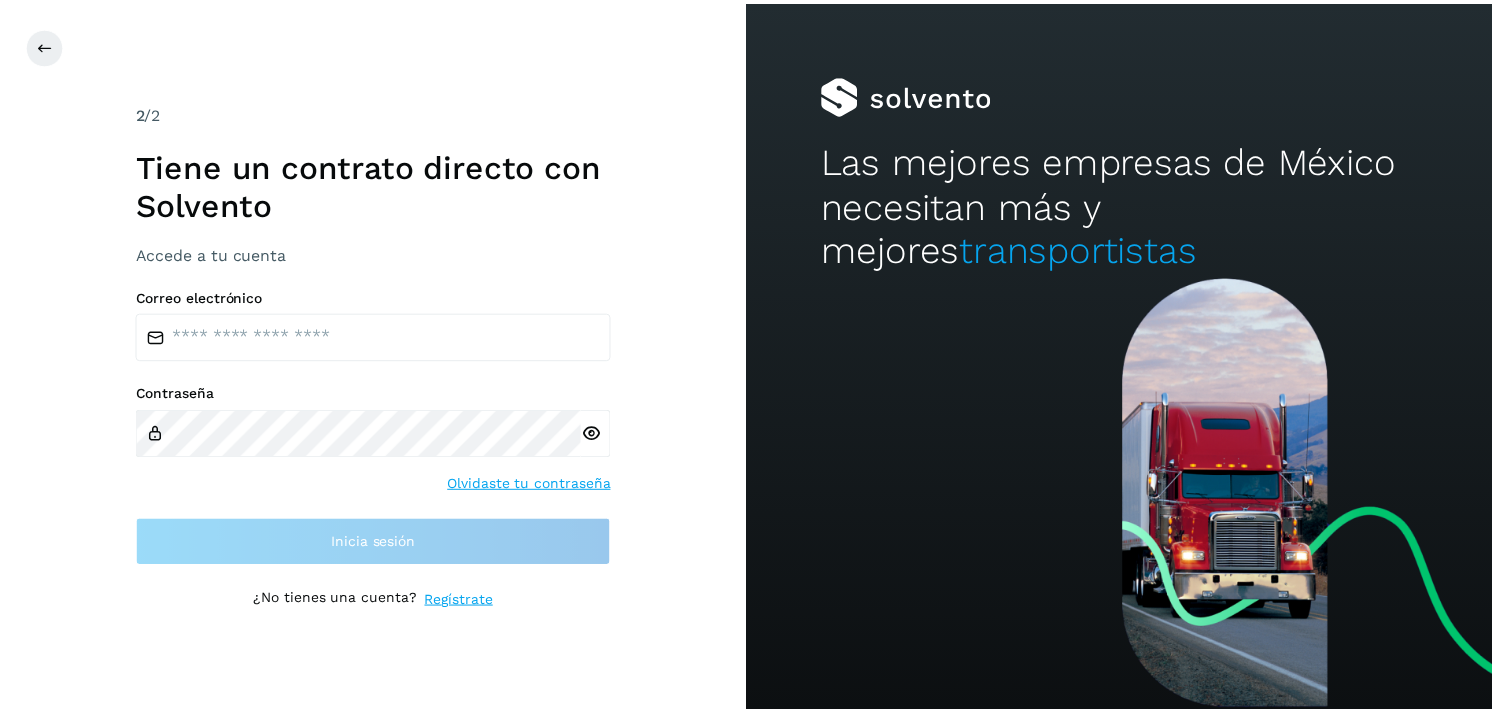 scroll, scrollTop: 0, scrollLeft: 0, axis: both 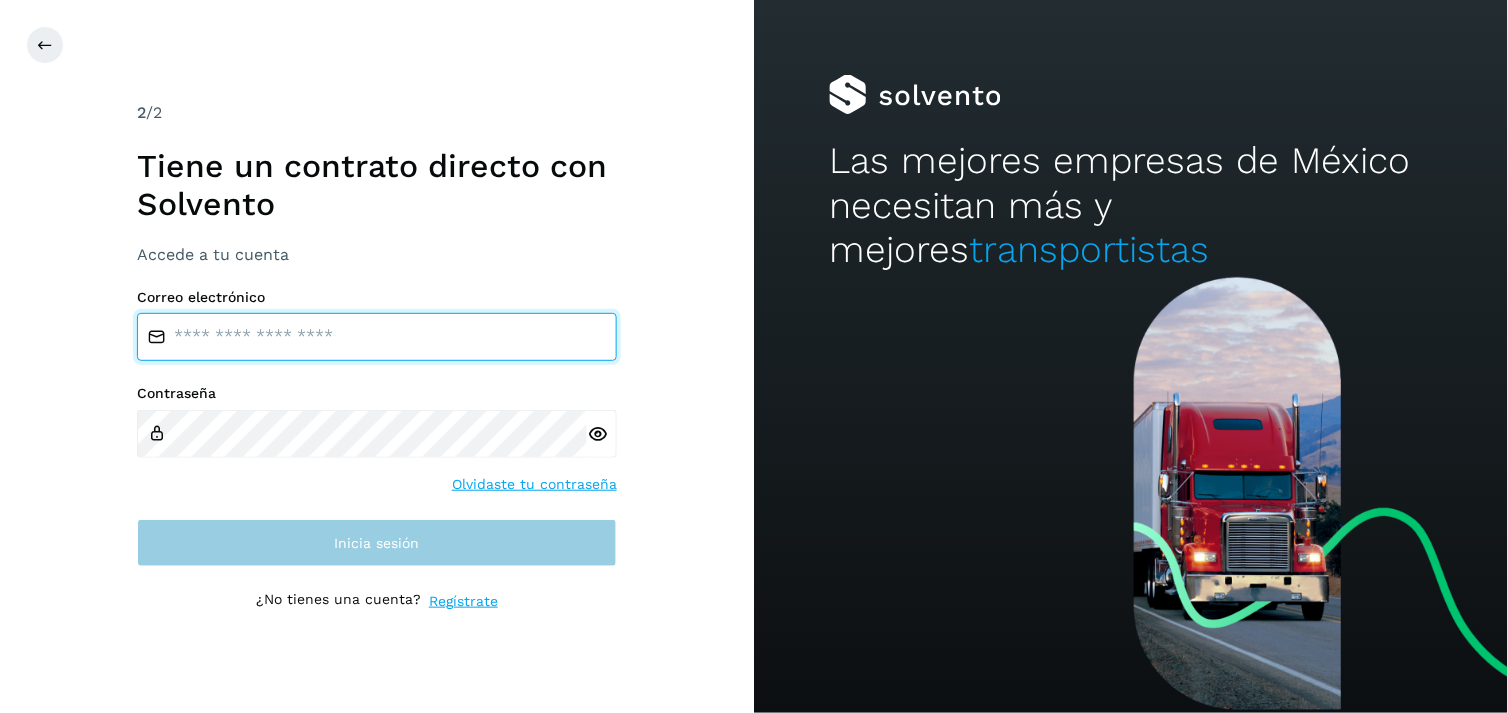type on "**********" 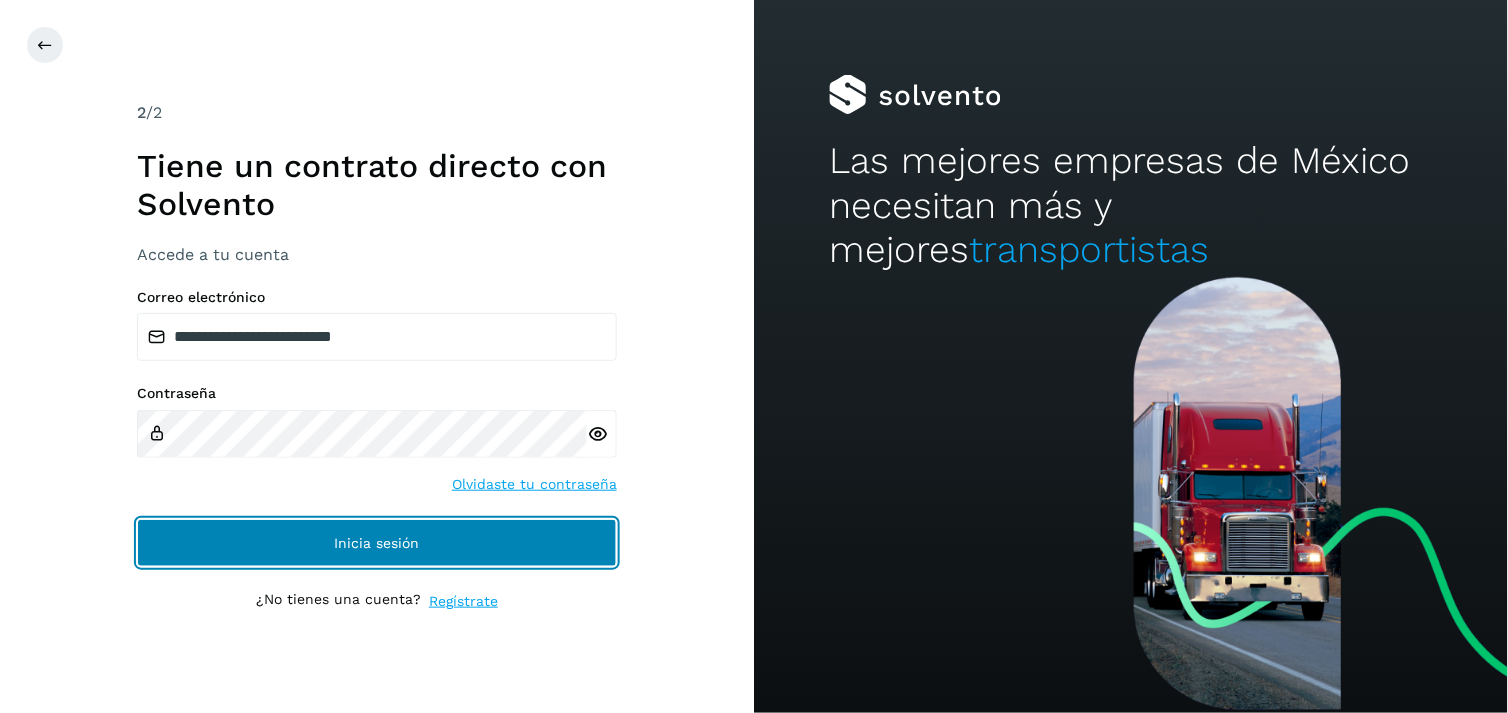 click on "Inicia sesión" at bounding box center [377, 543] 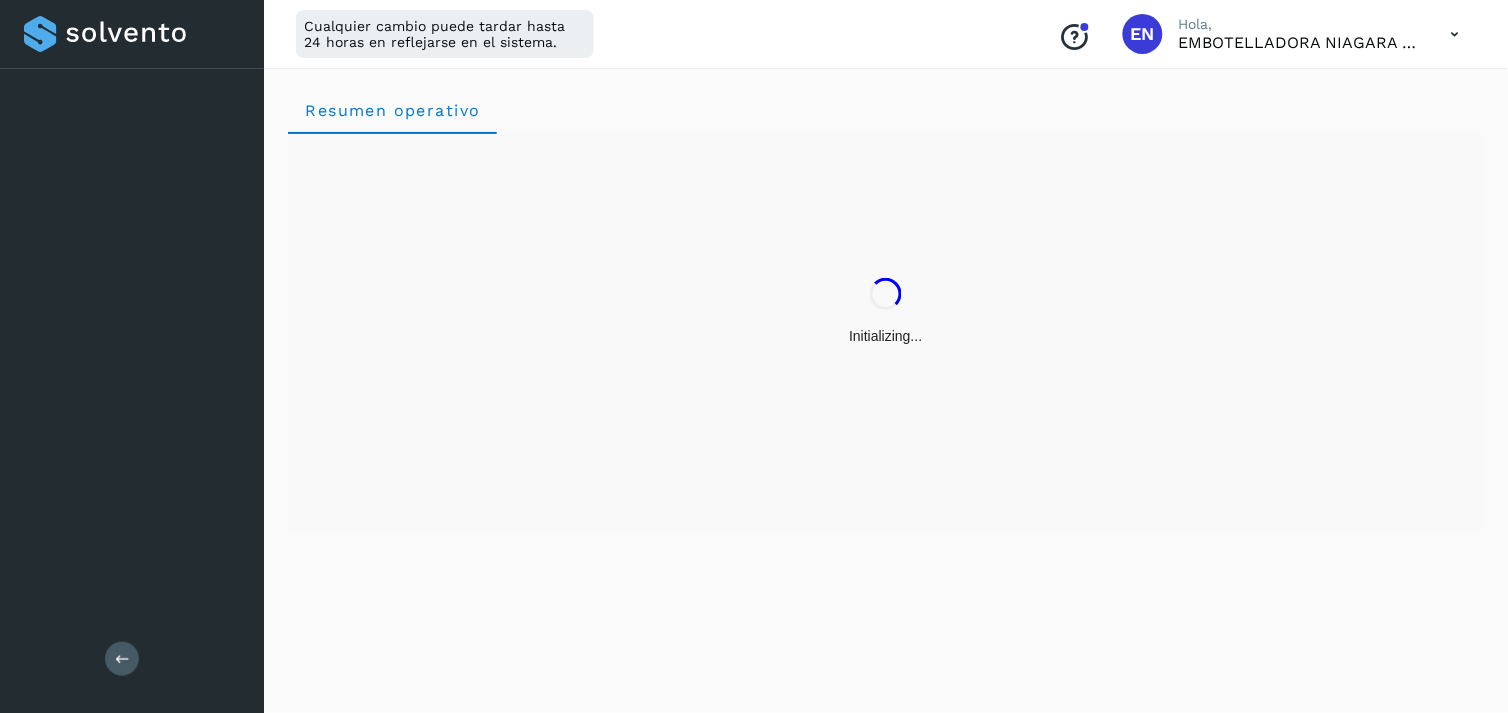 click on "Initializing..." at bounding box center (886, 334) 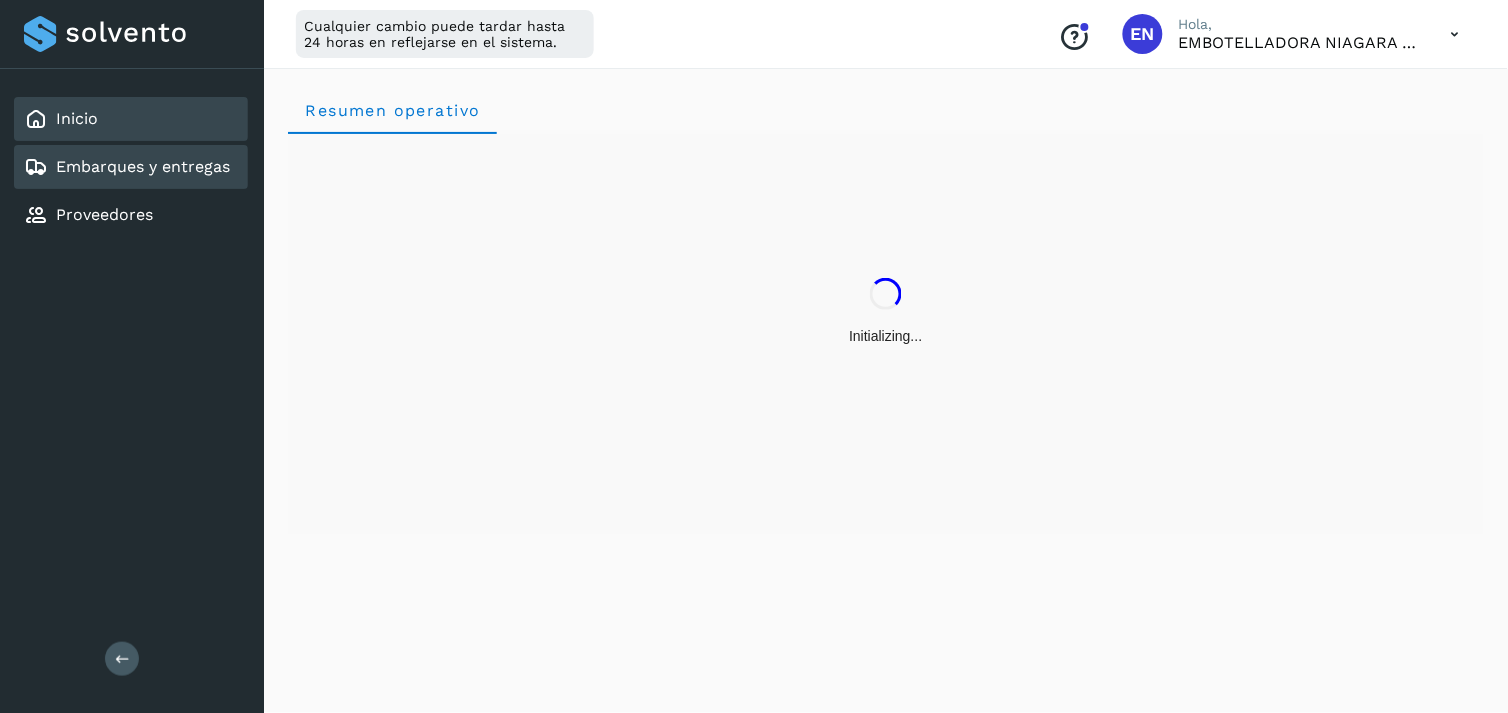 click on "Embarques y entregas" at bounding box center [143, 166] 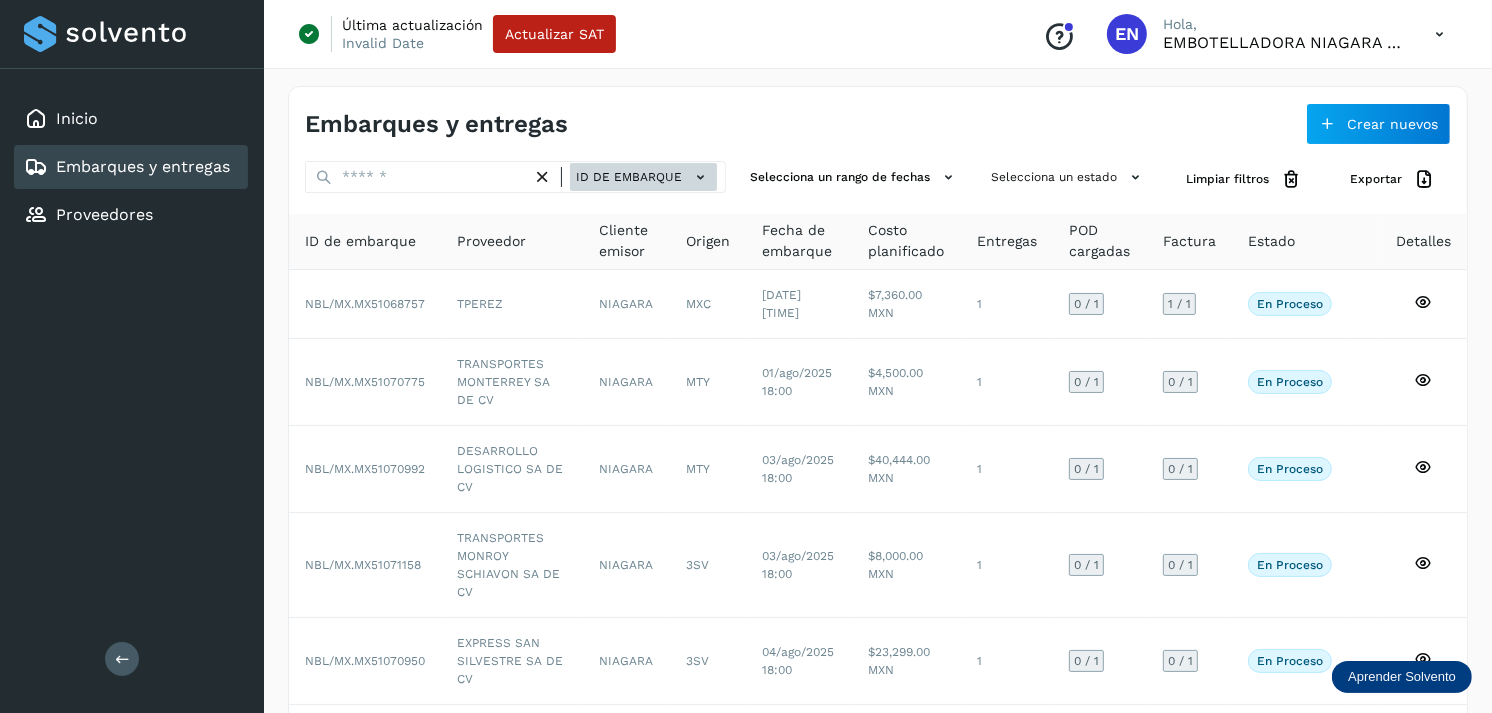 click on "ID de embarque" at bounding box center [643, 177] 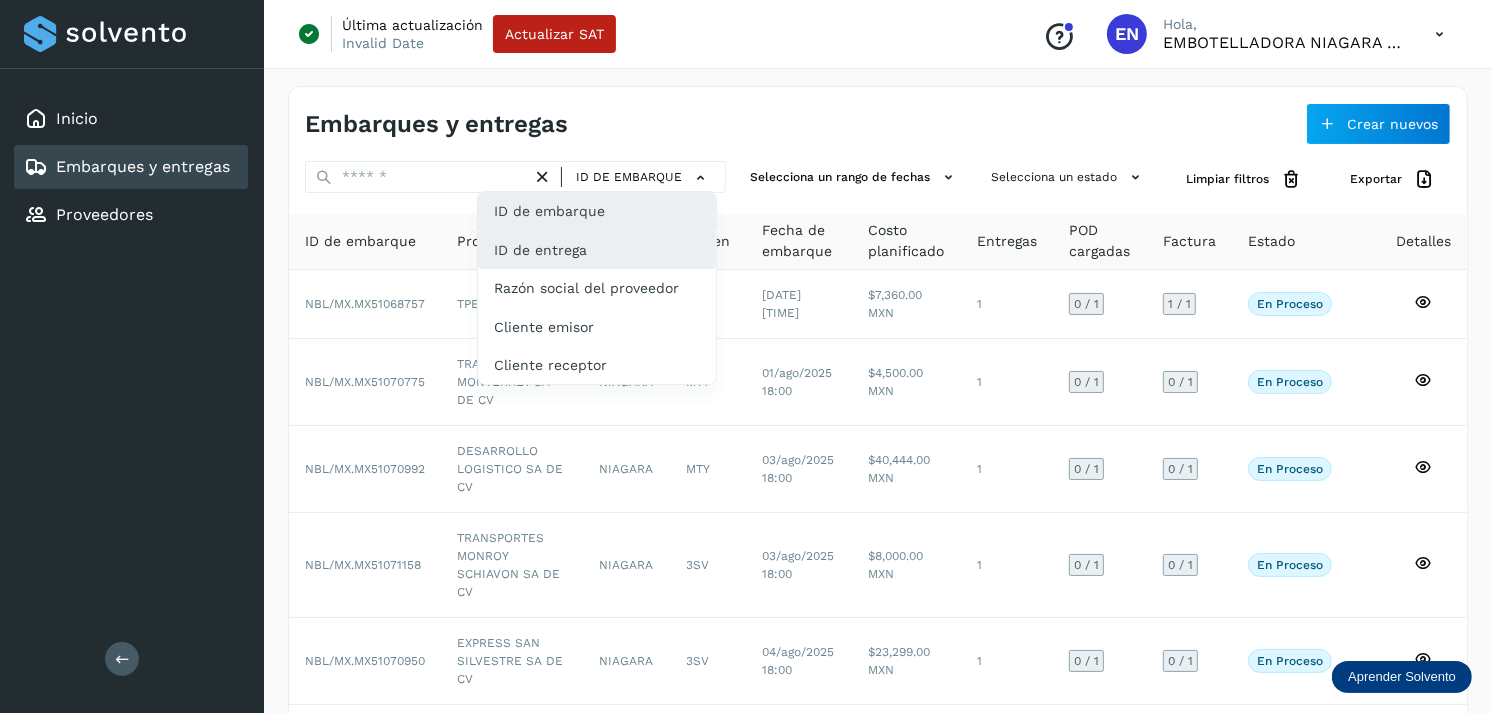 click on "ID de entrega" 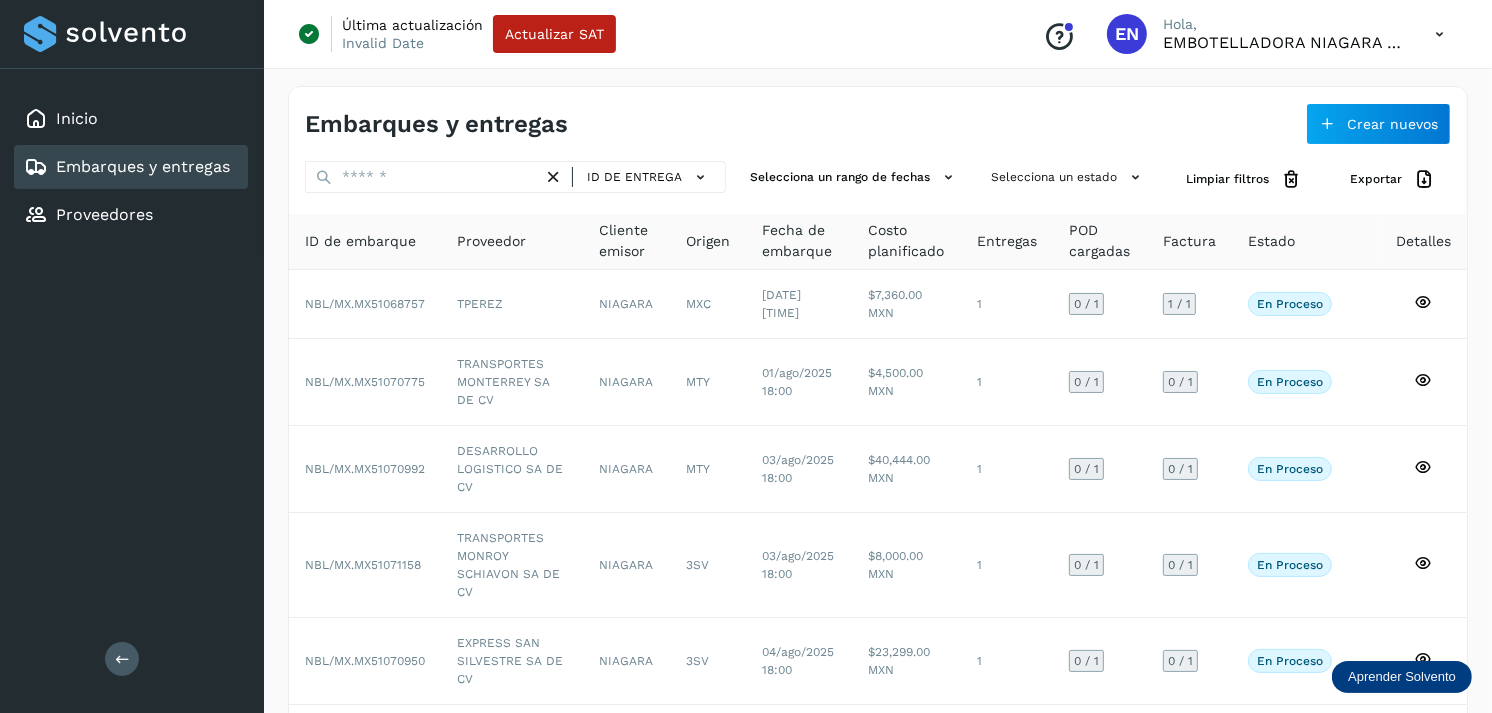 drag, startPoint x: 440, startPoint y: 201, endPoint x: 420, endPoint y: 180, distance: 29 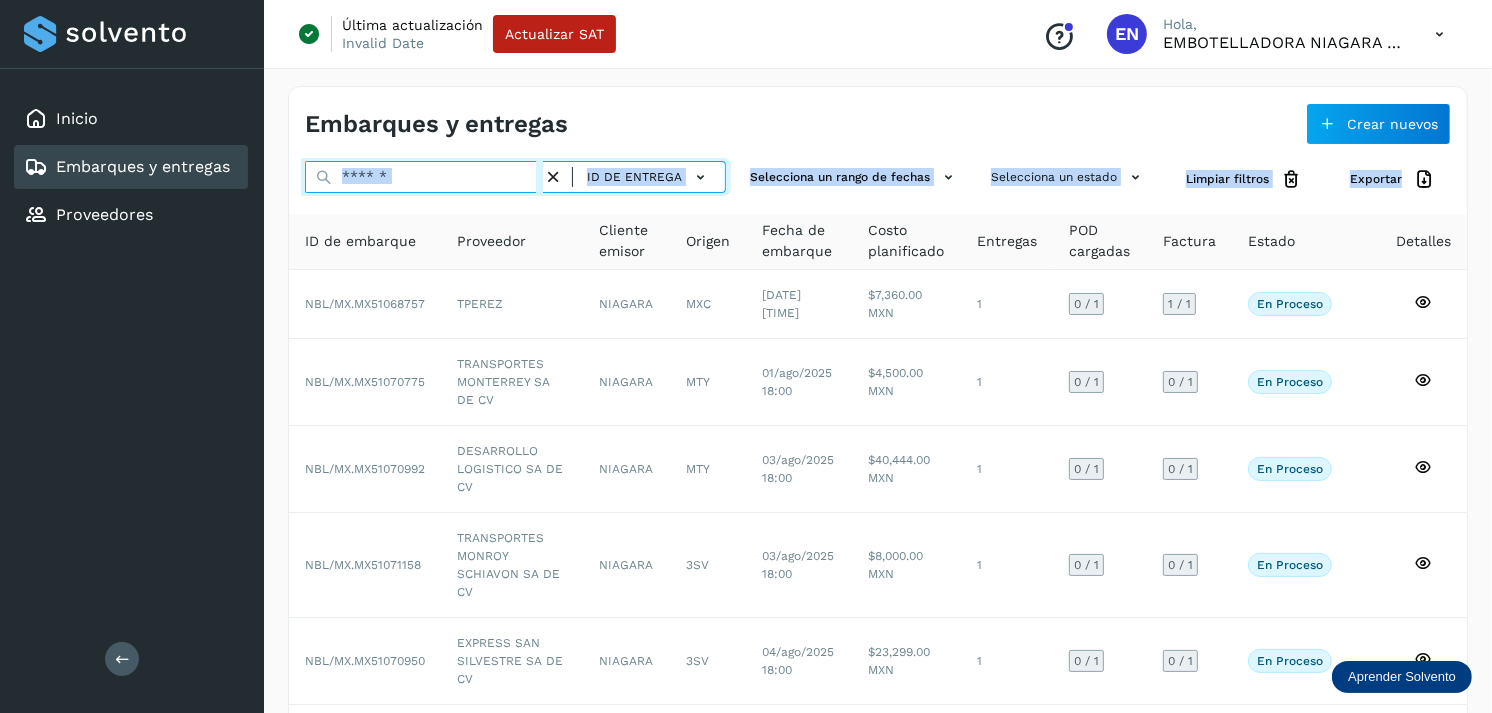 click at bounding box center (424, 177) 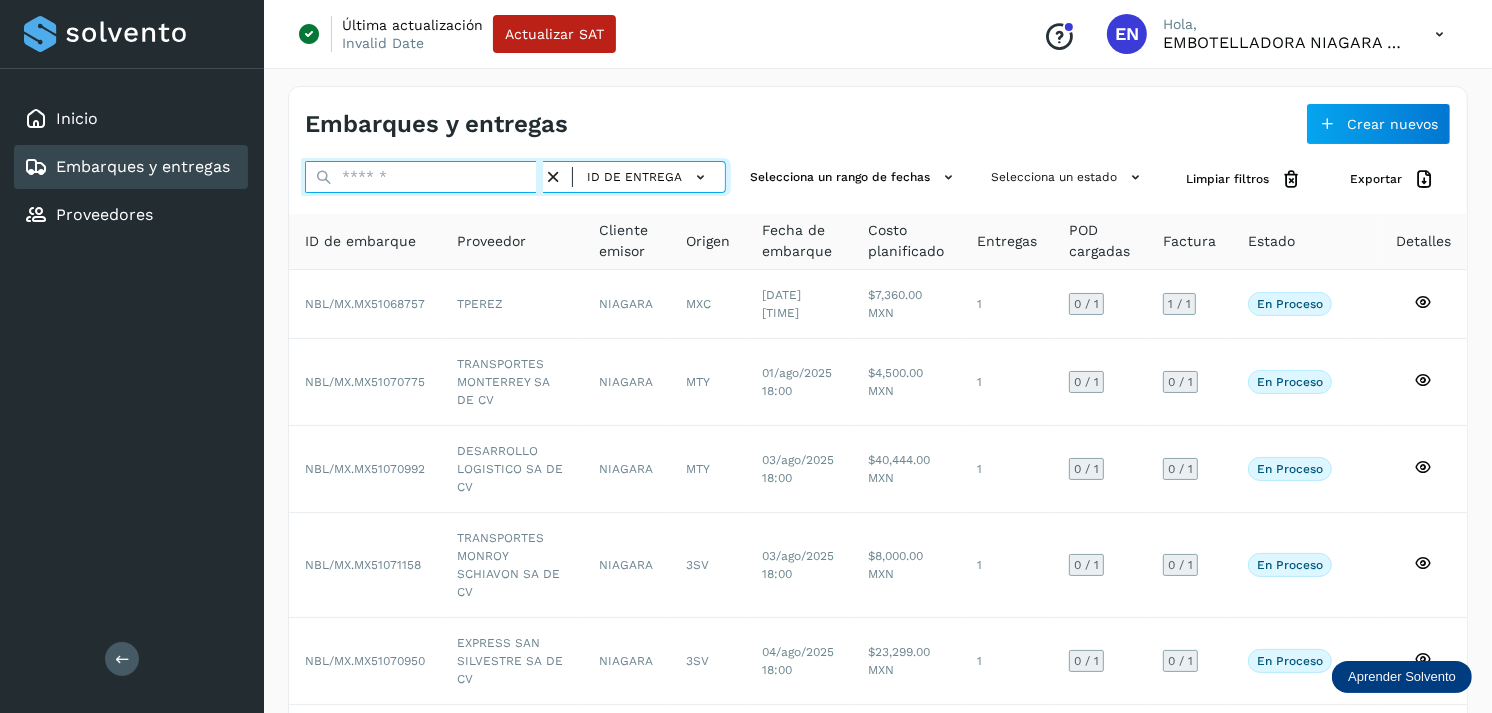 paste on "*********" 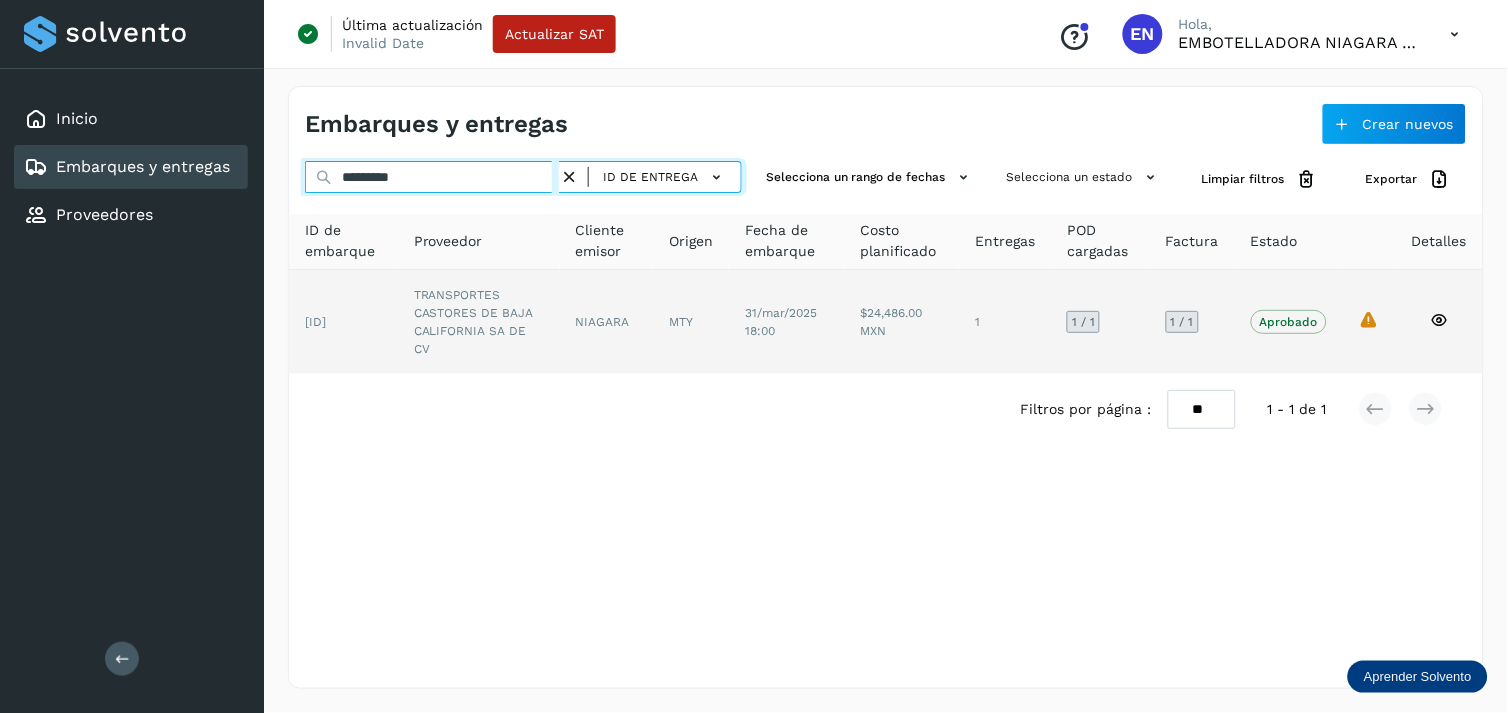 type on "*********" 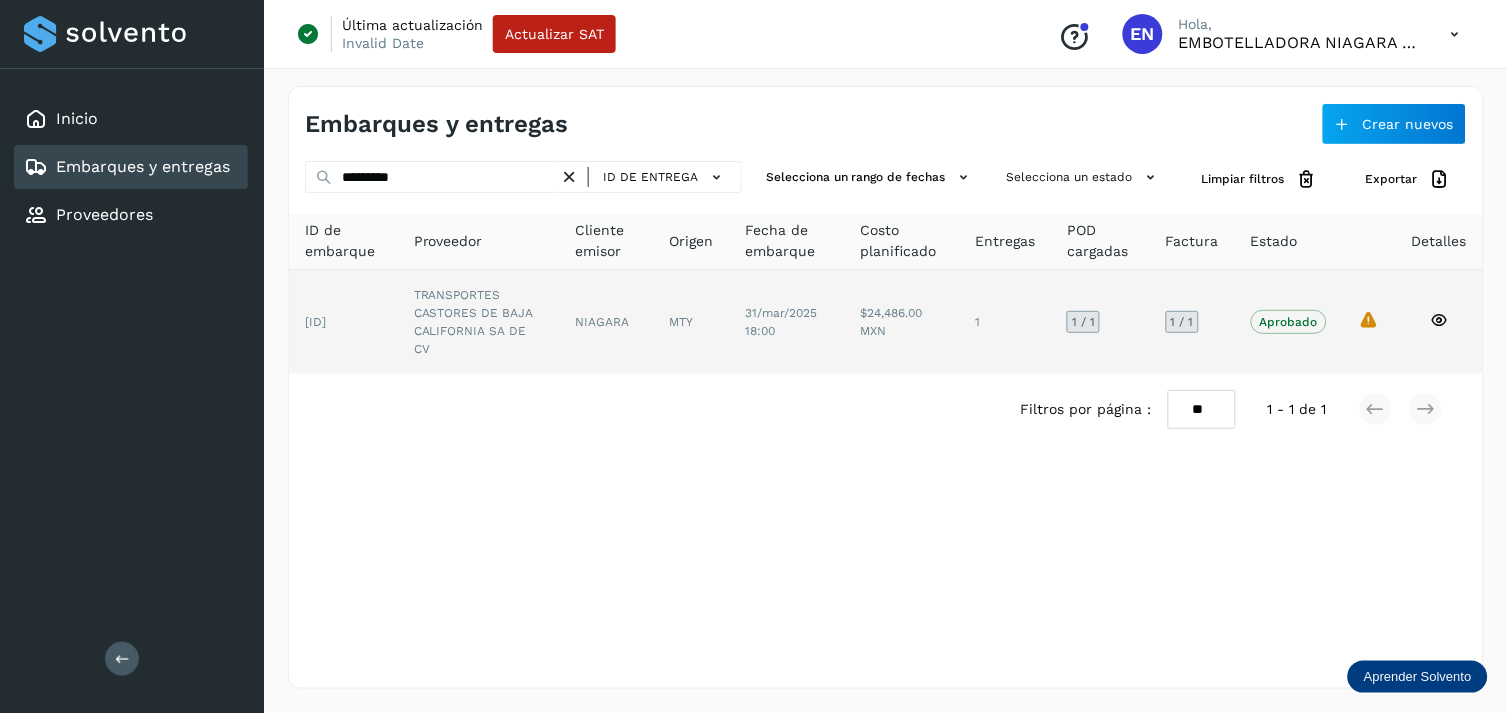 click on "TRANSPORTES CASTORES DE BAJA CALIFORNIA SA DE CV" 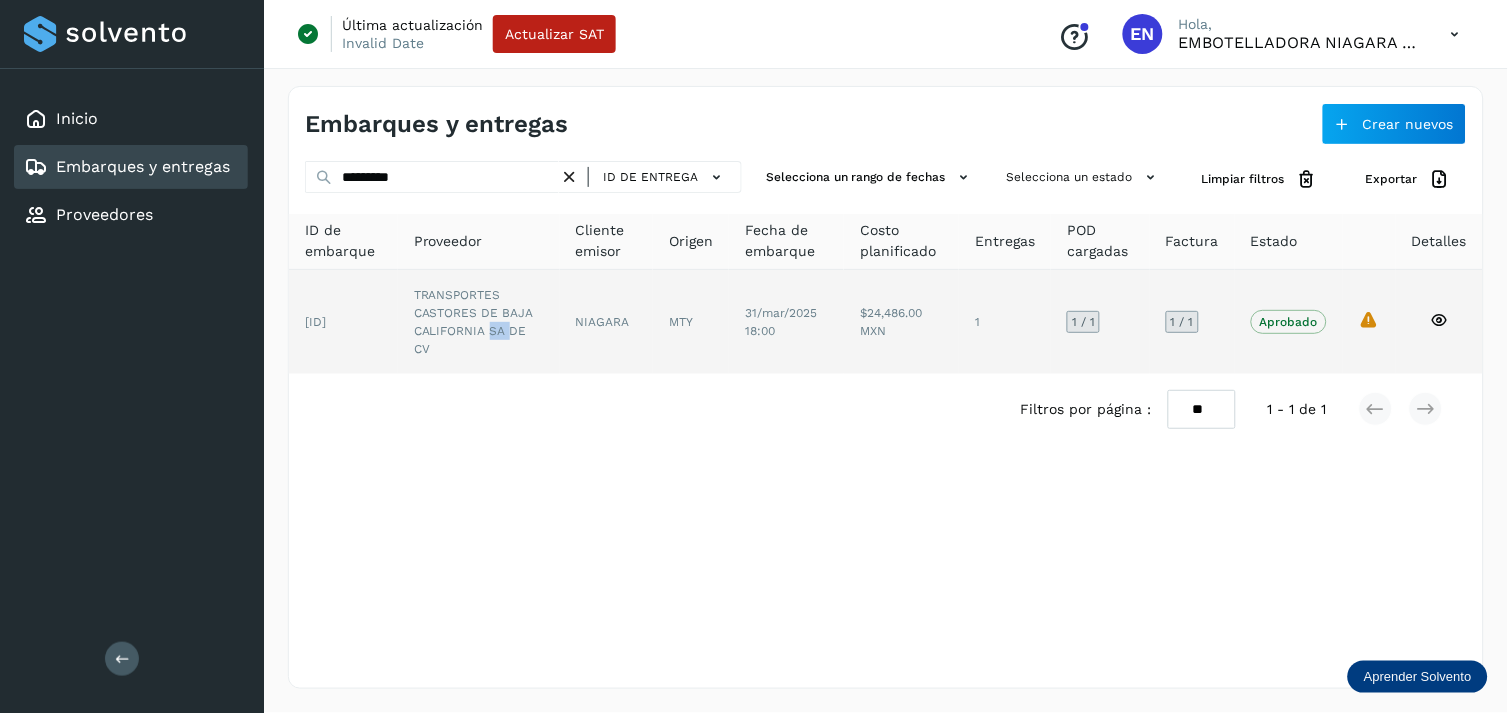 click on "TRANSPORTES CASTORES DE BAJA CALIFORNIA SA DE CV" 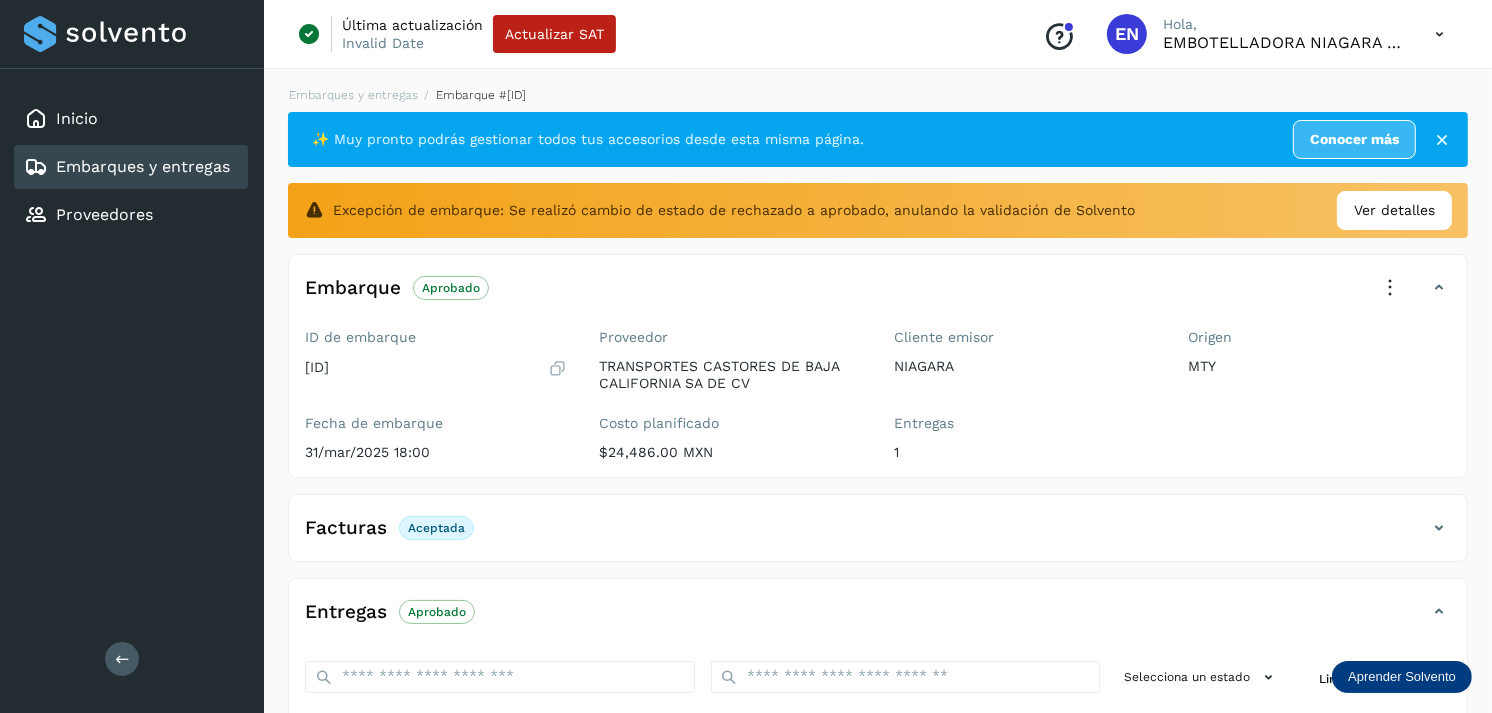 scroll, scrollTop: 325, scrollLeft: 0, axis: vertical 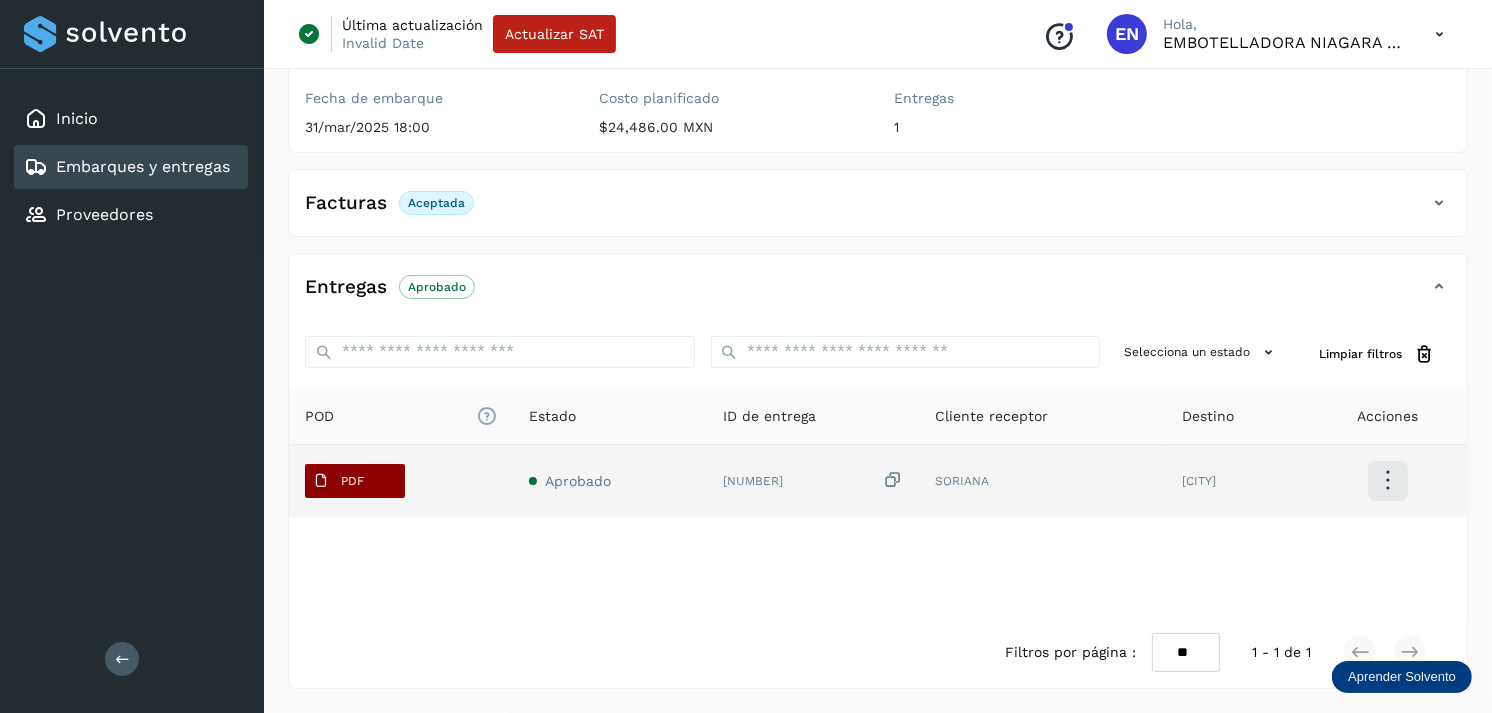 click on "PDF" at bounding box center [352, 481] 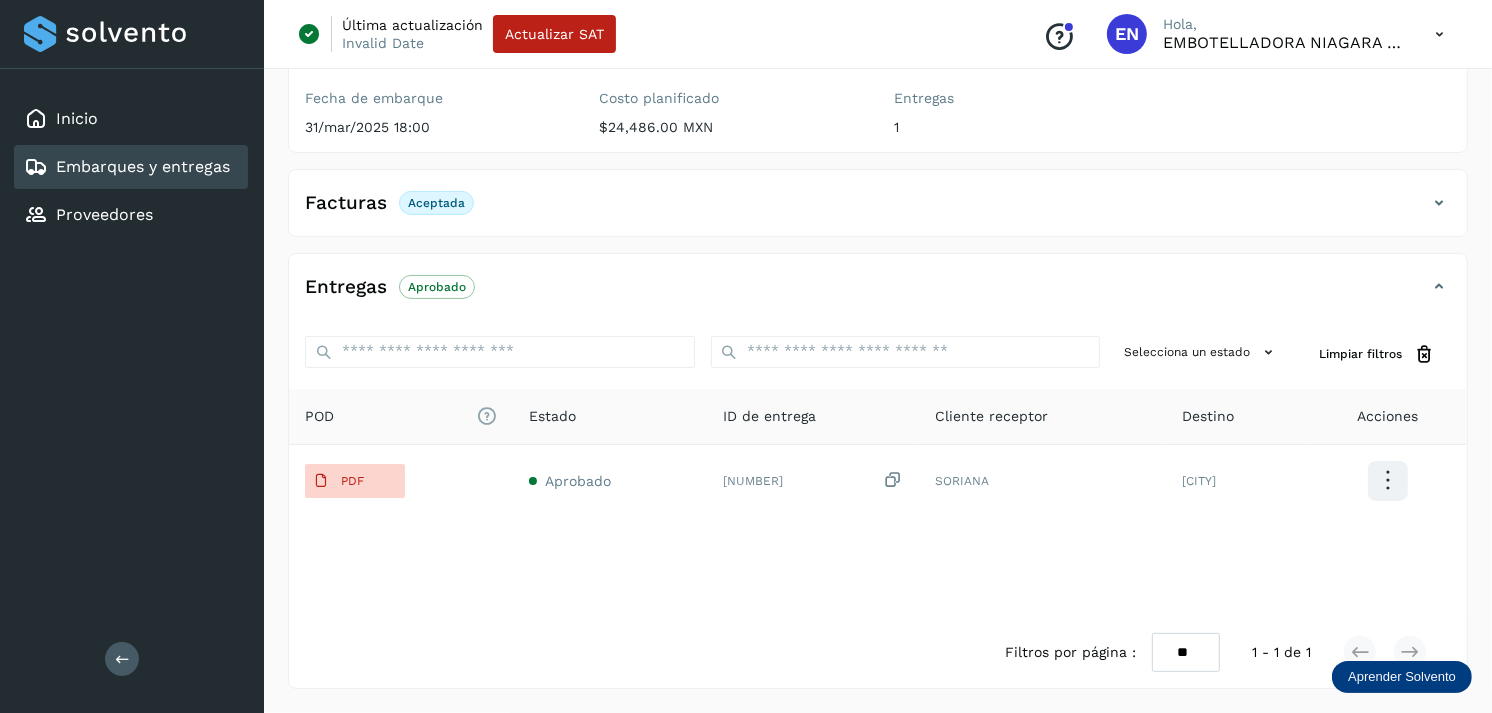 click on "Embarques y entregas" 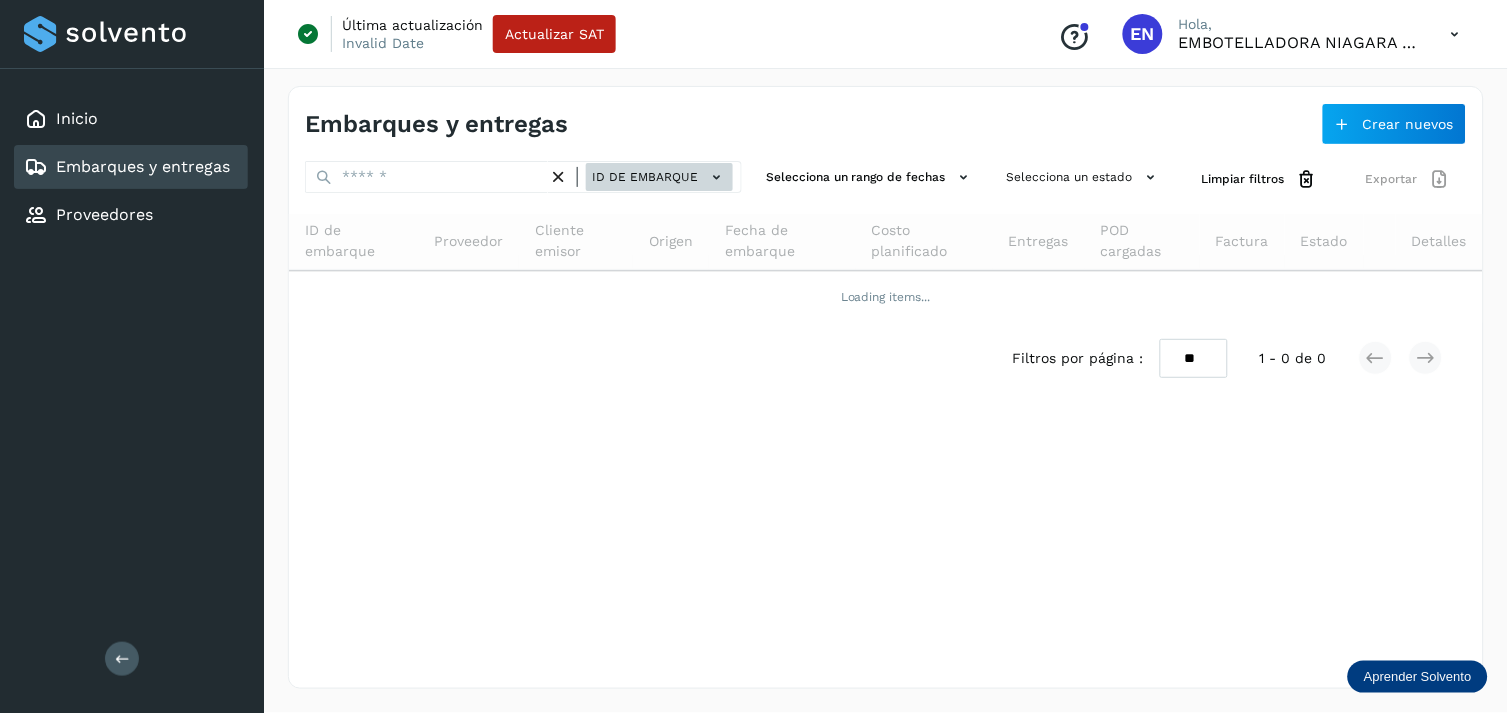 click on "ID de embarque" at bounding box center (659, 177) 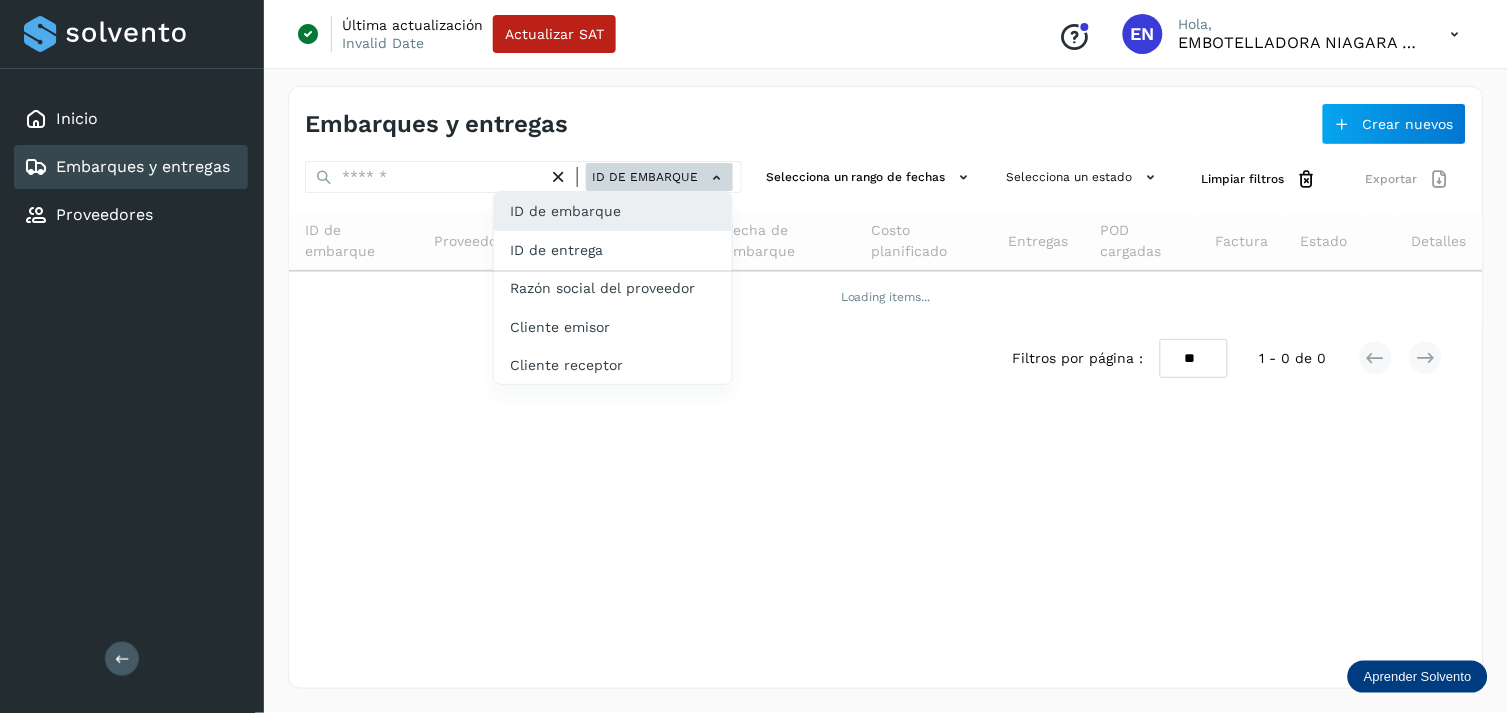 click on "ID de entrega" 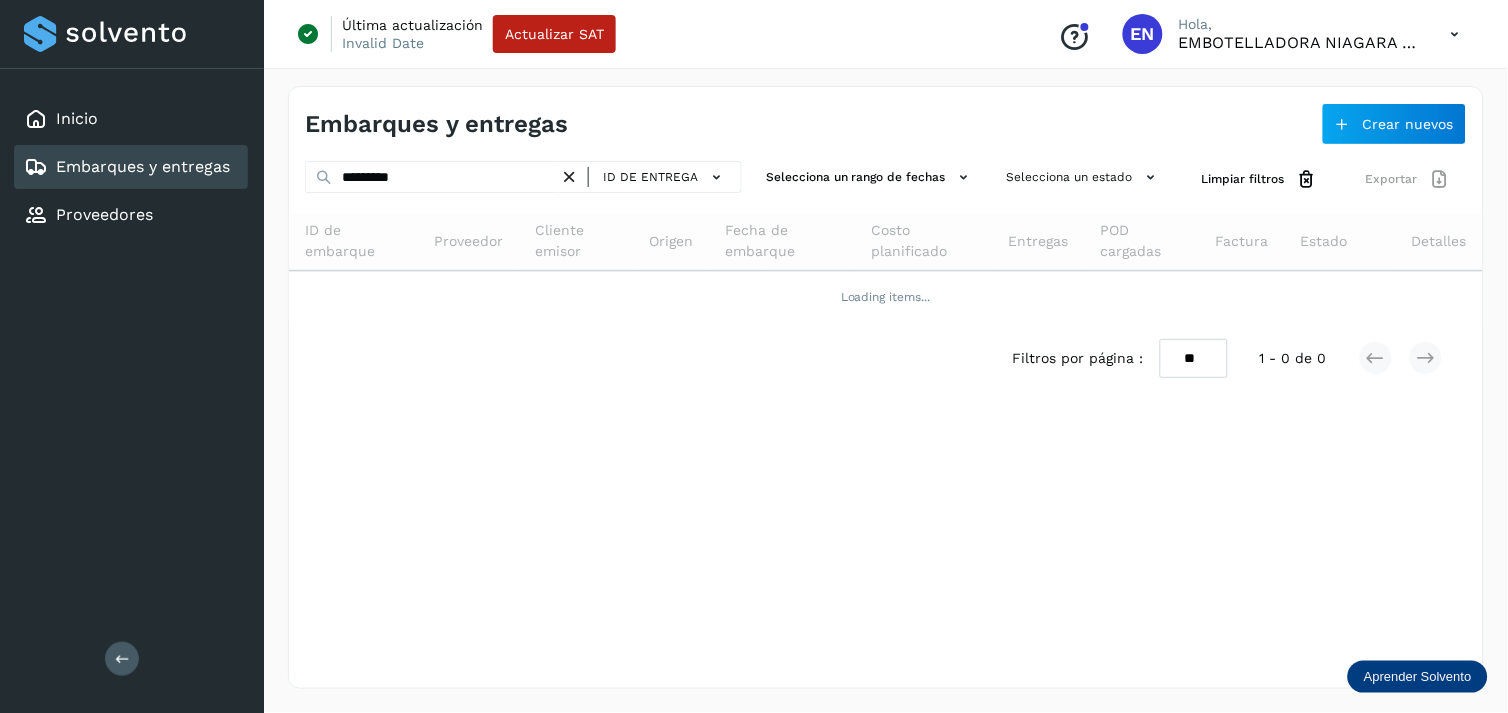 click at bounding box center (569, 177) 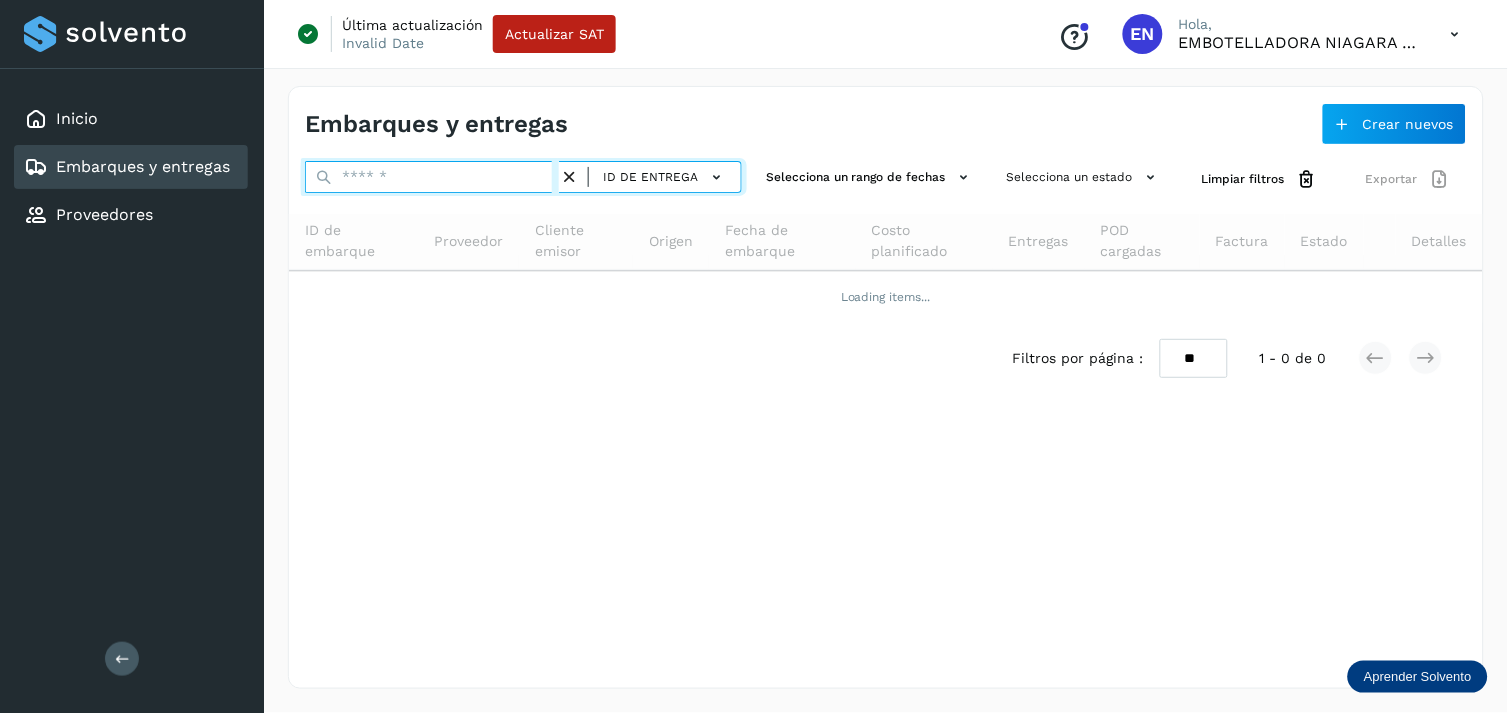 paste on "*********" 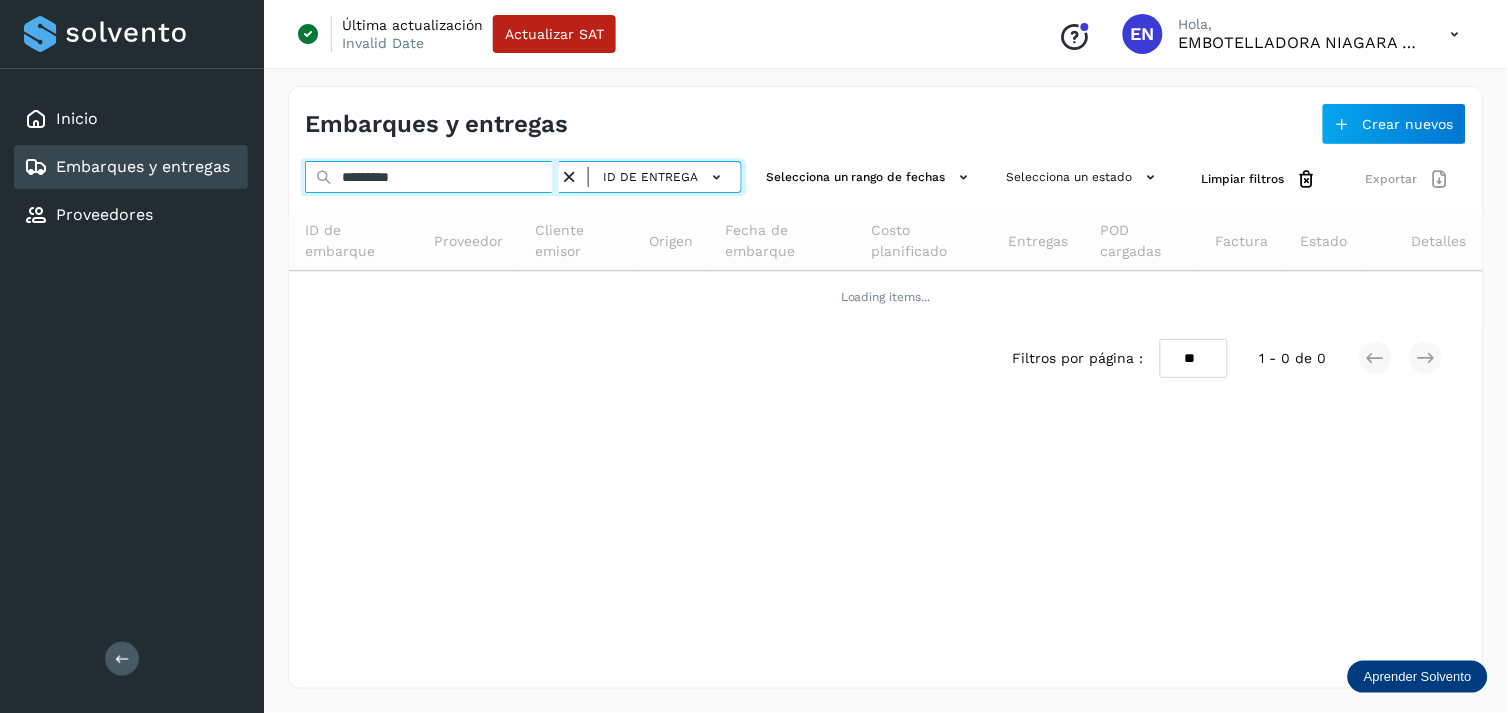 click on "*********" at bounding box center [432, 177] 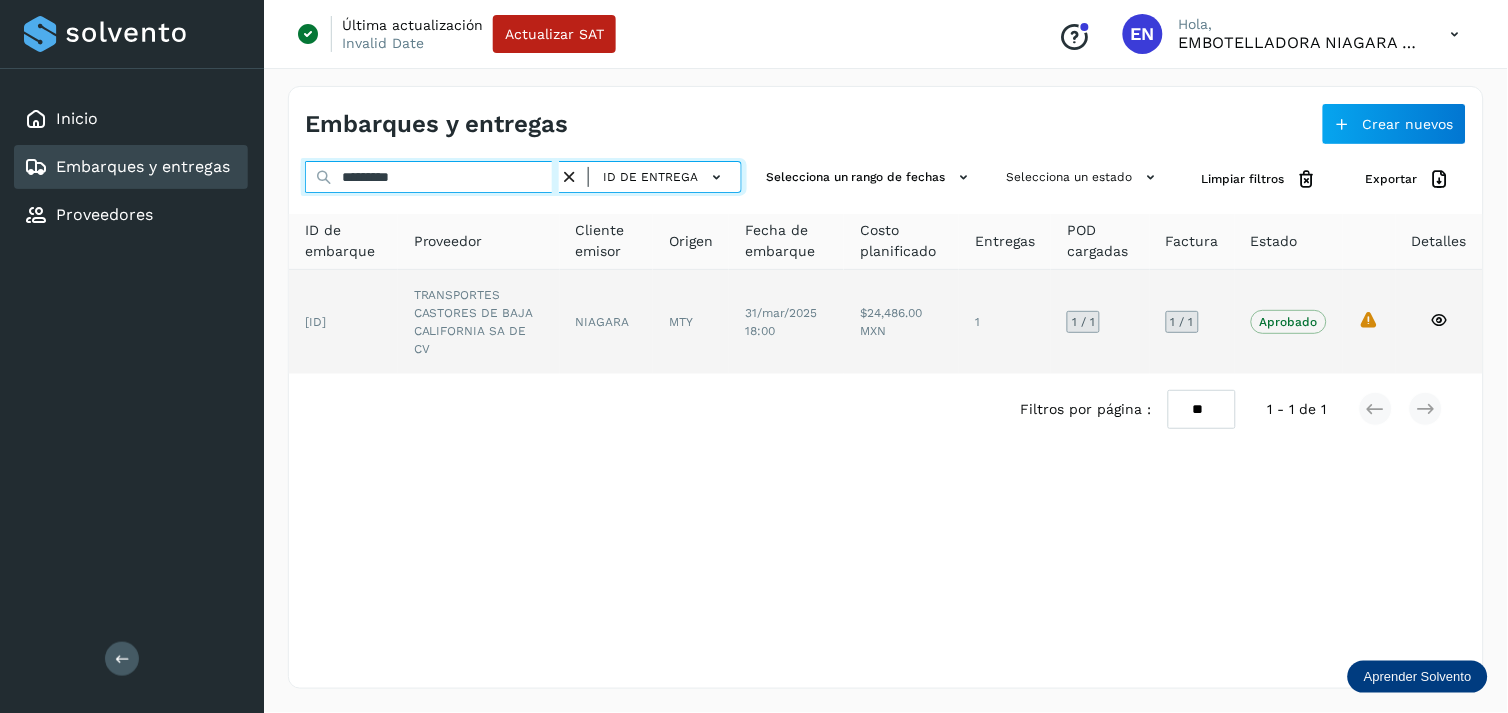 type on "*********" 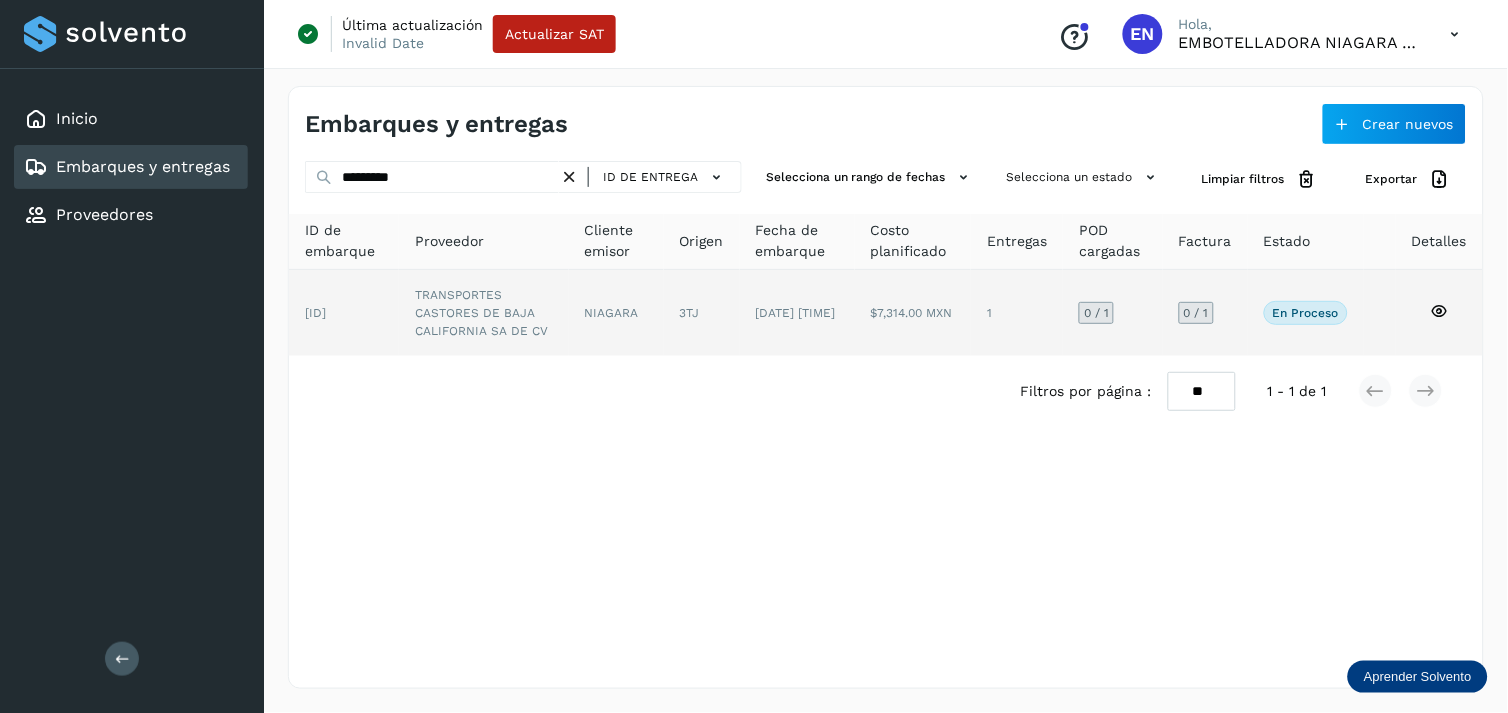 click on "NIAGARA" 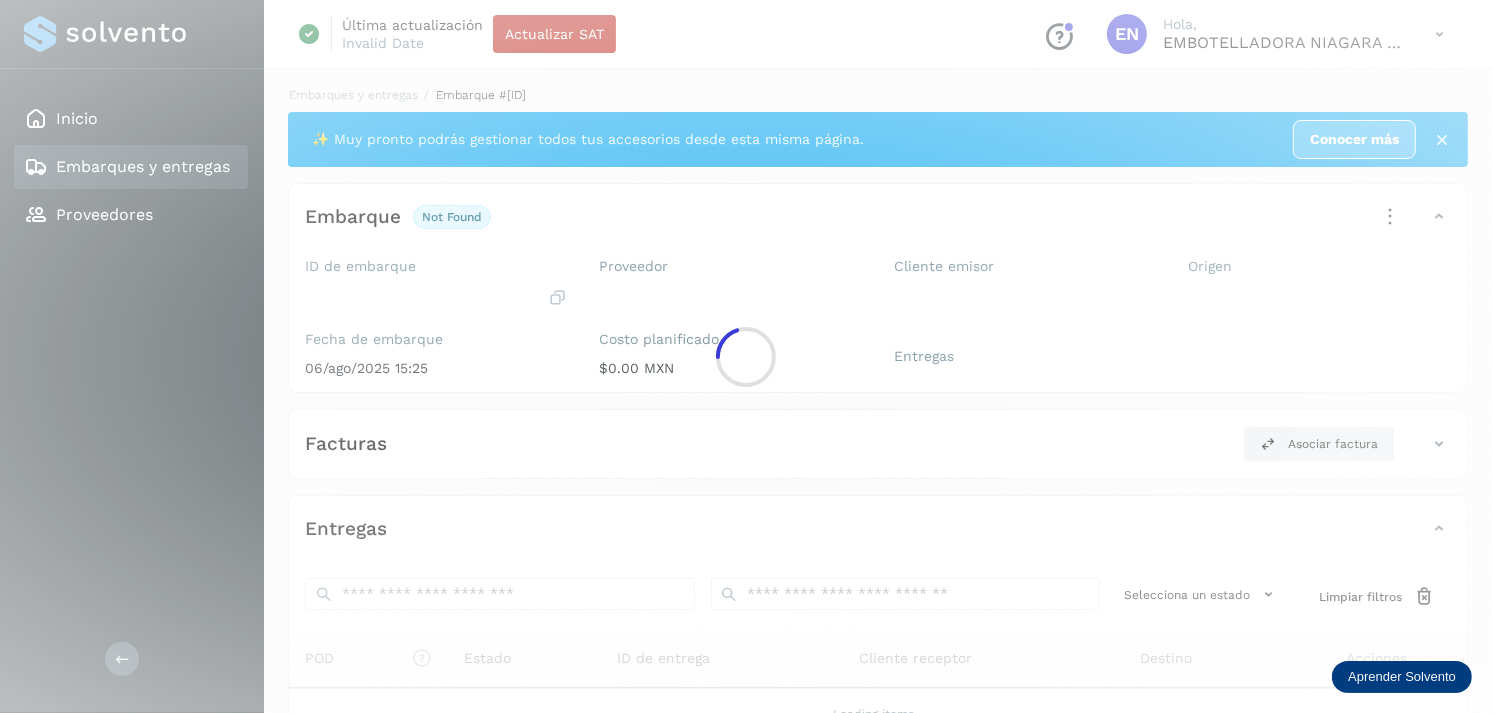 click 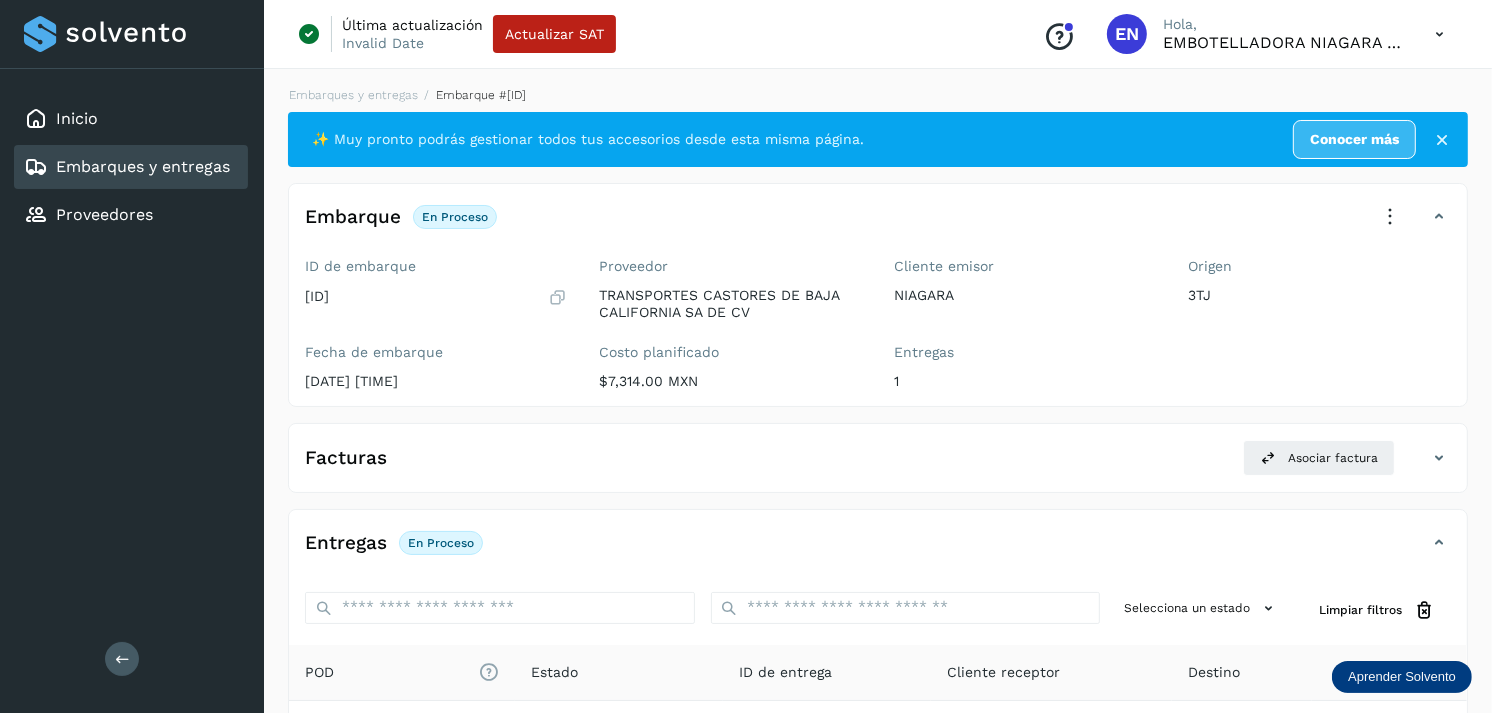 scroll, scrollTop: 256, scrollLeft: 0, axis: vertical 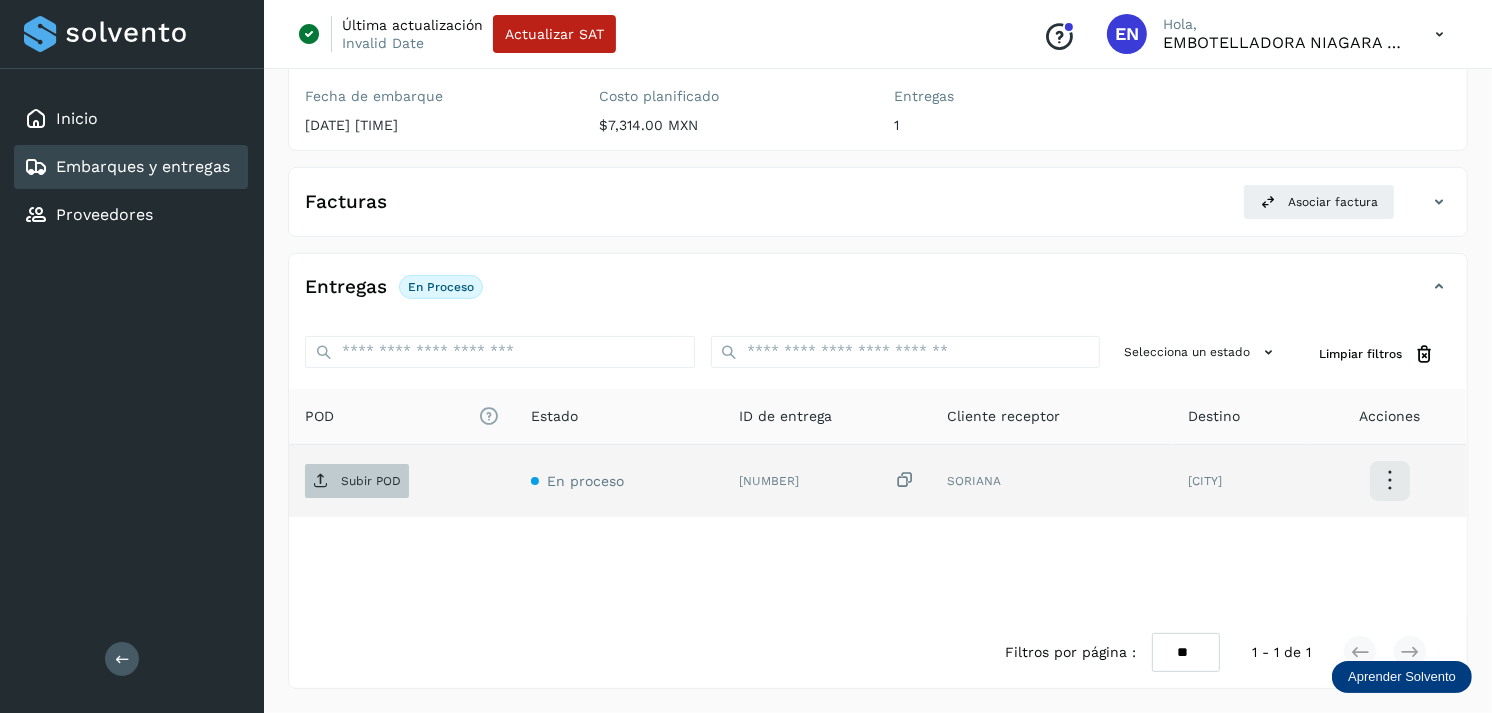 click on "Subir POD" at bounding box center [371, 481] 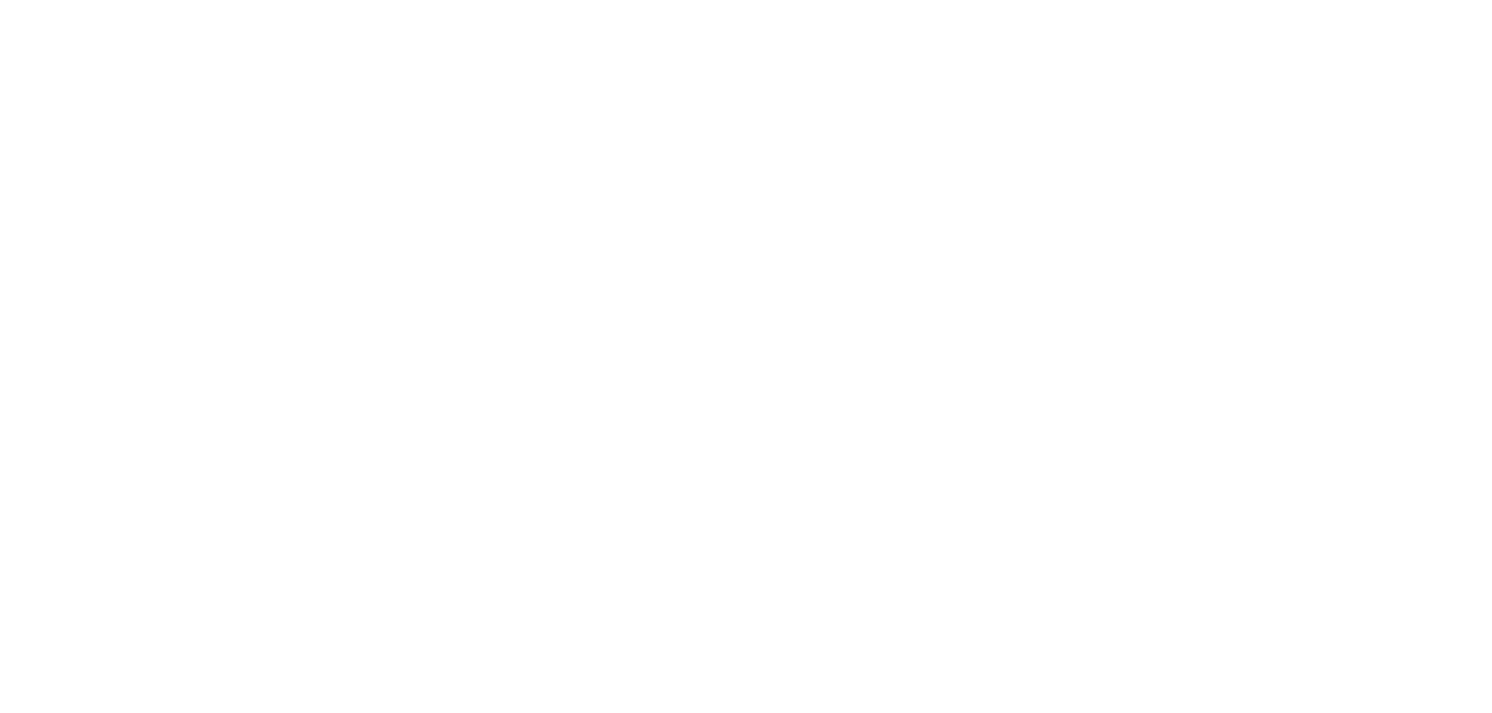 scroll, scrollTop: 0, scrollLeft: 0, axis: both 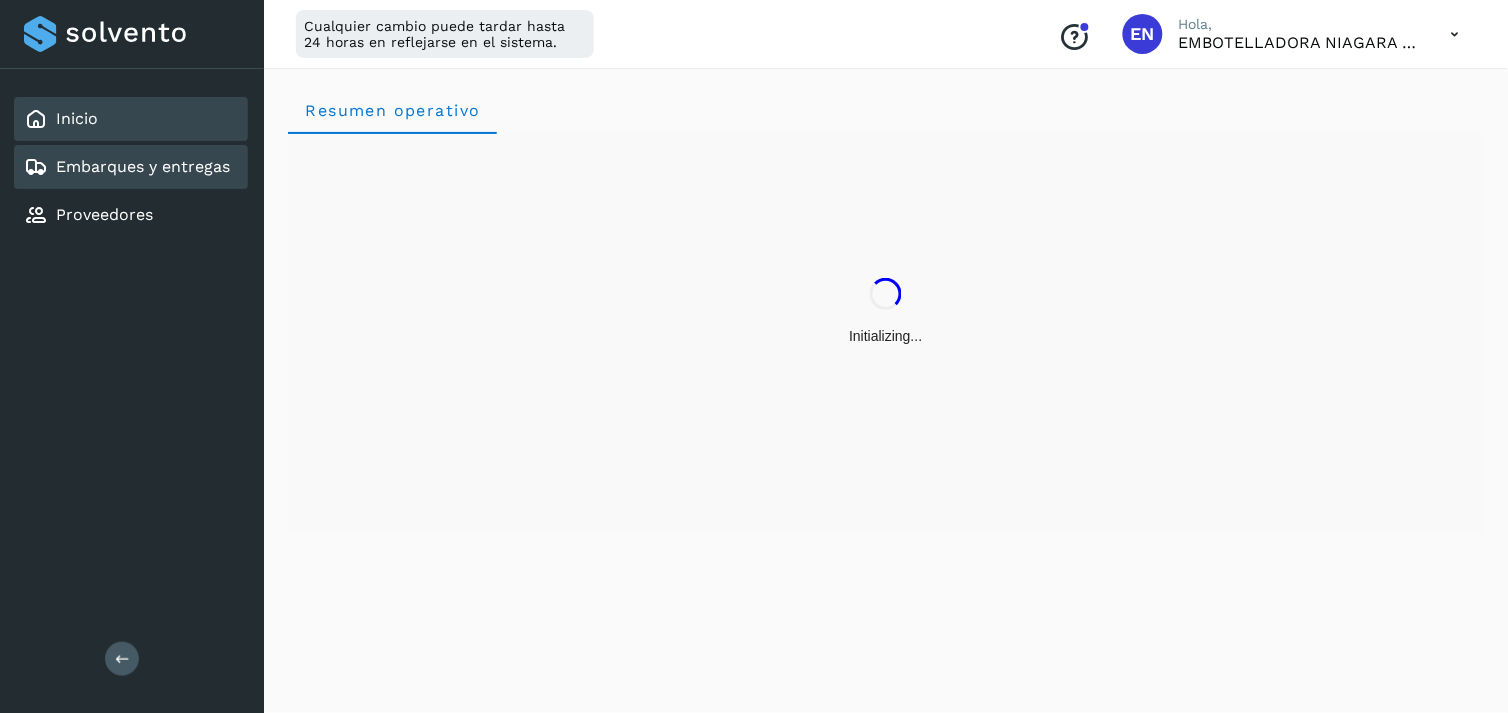 click on "Embarques y entregas" at bounding box center [143, 166] 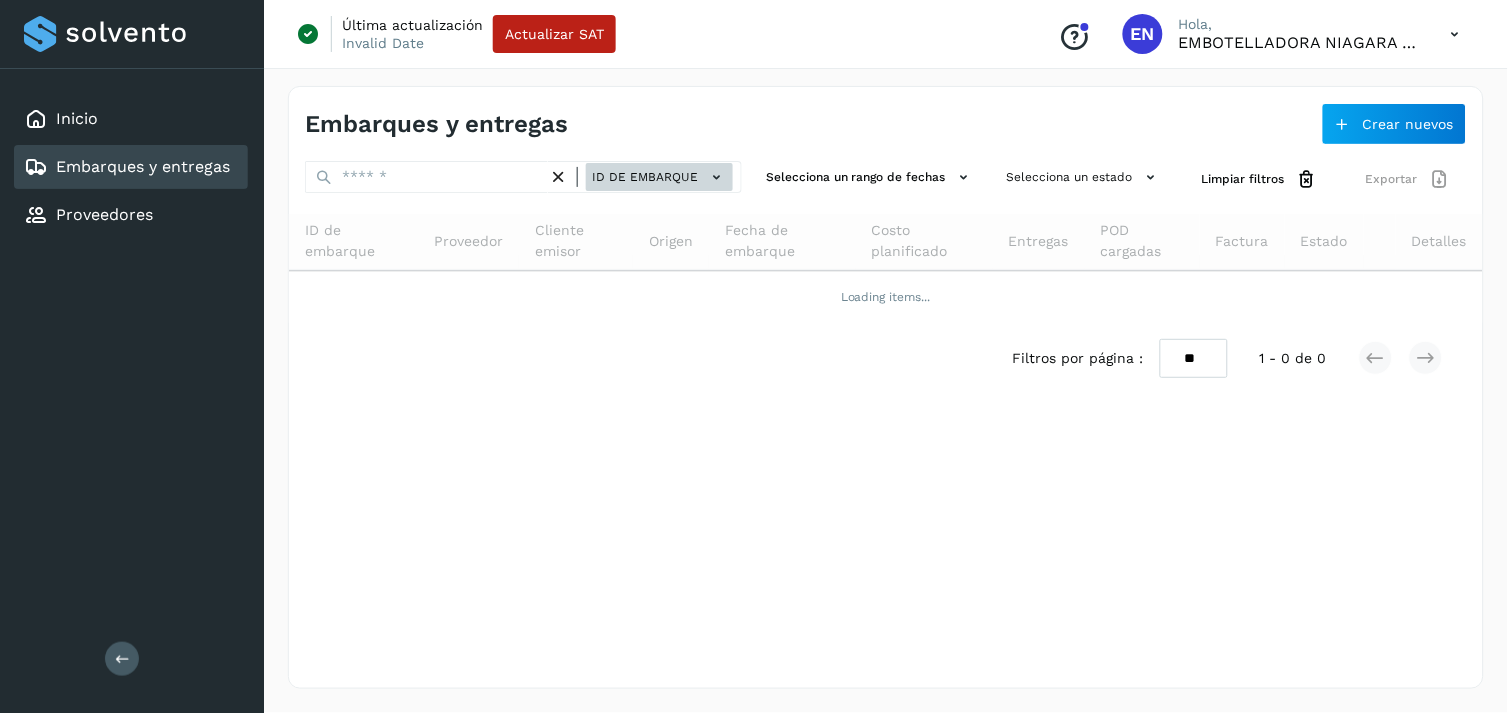 click on "ID de embarque" 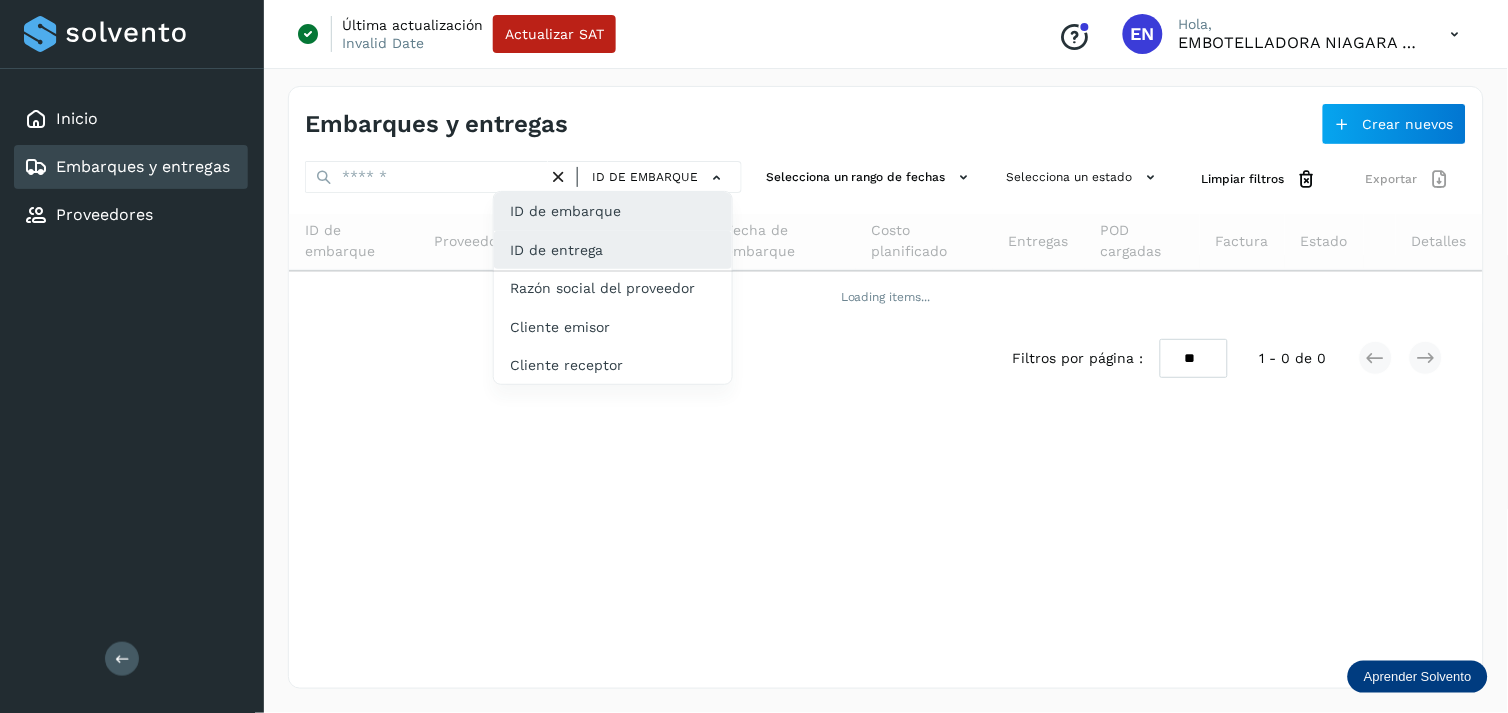click on "ID de entrega" 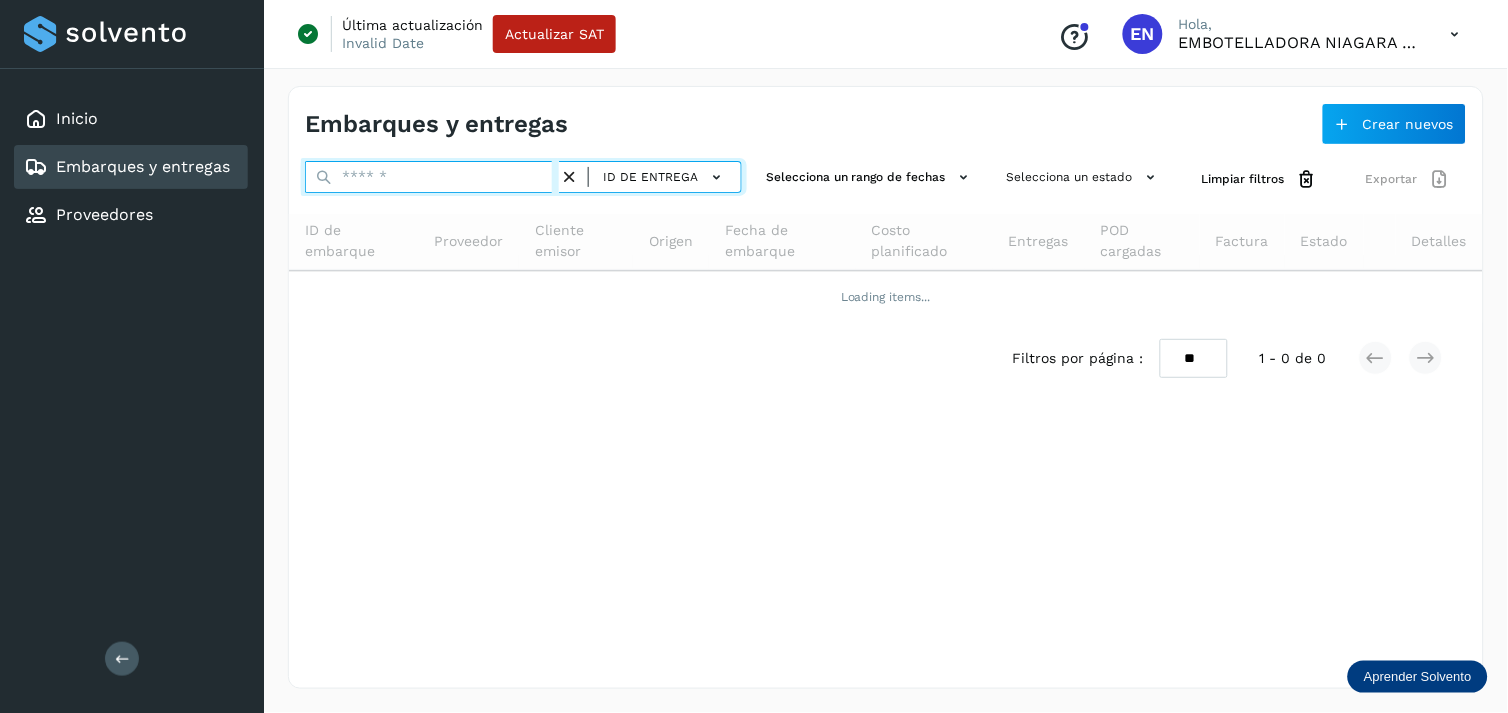 click at bounding box center [432, 177] 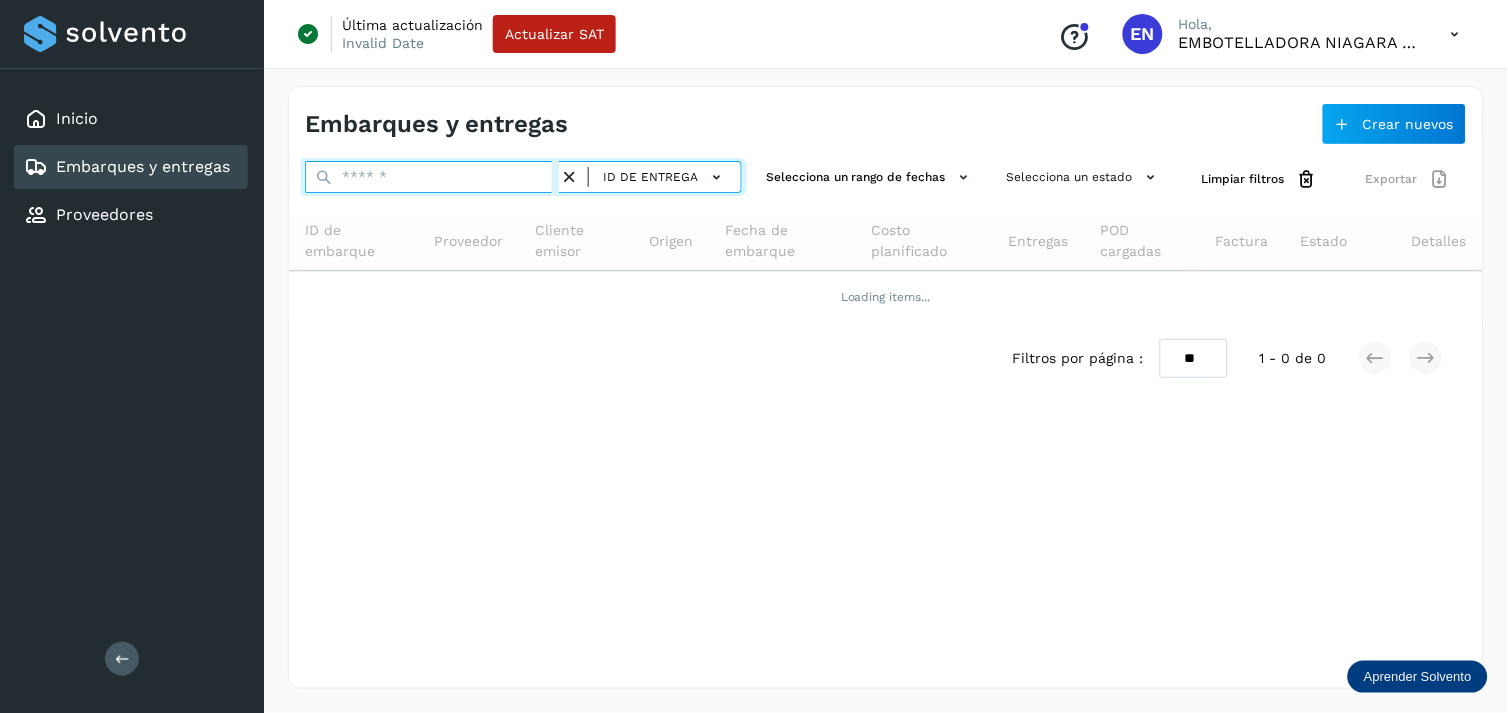 paste on "**********" 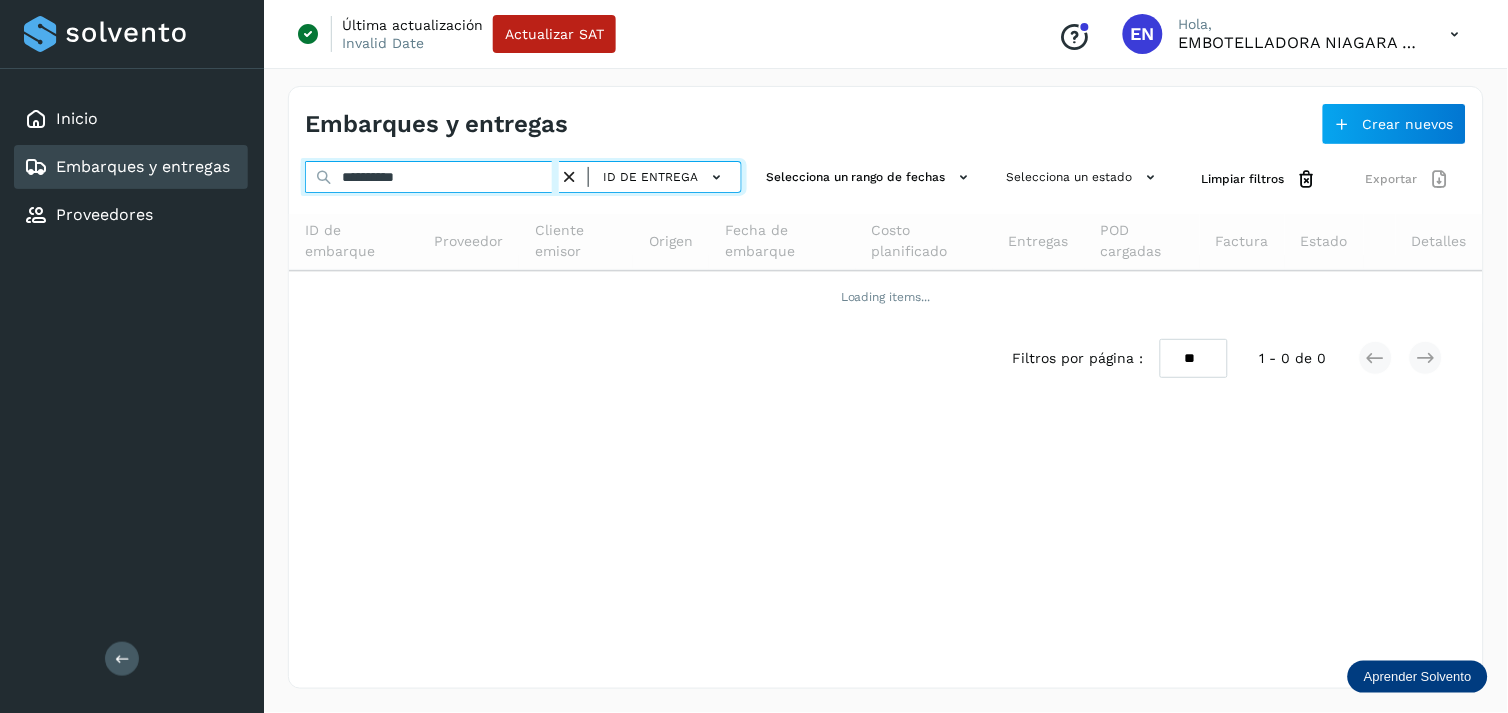 click on "**********" at bounding box center (432, 177) 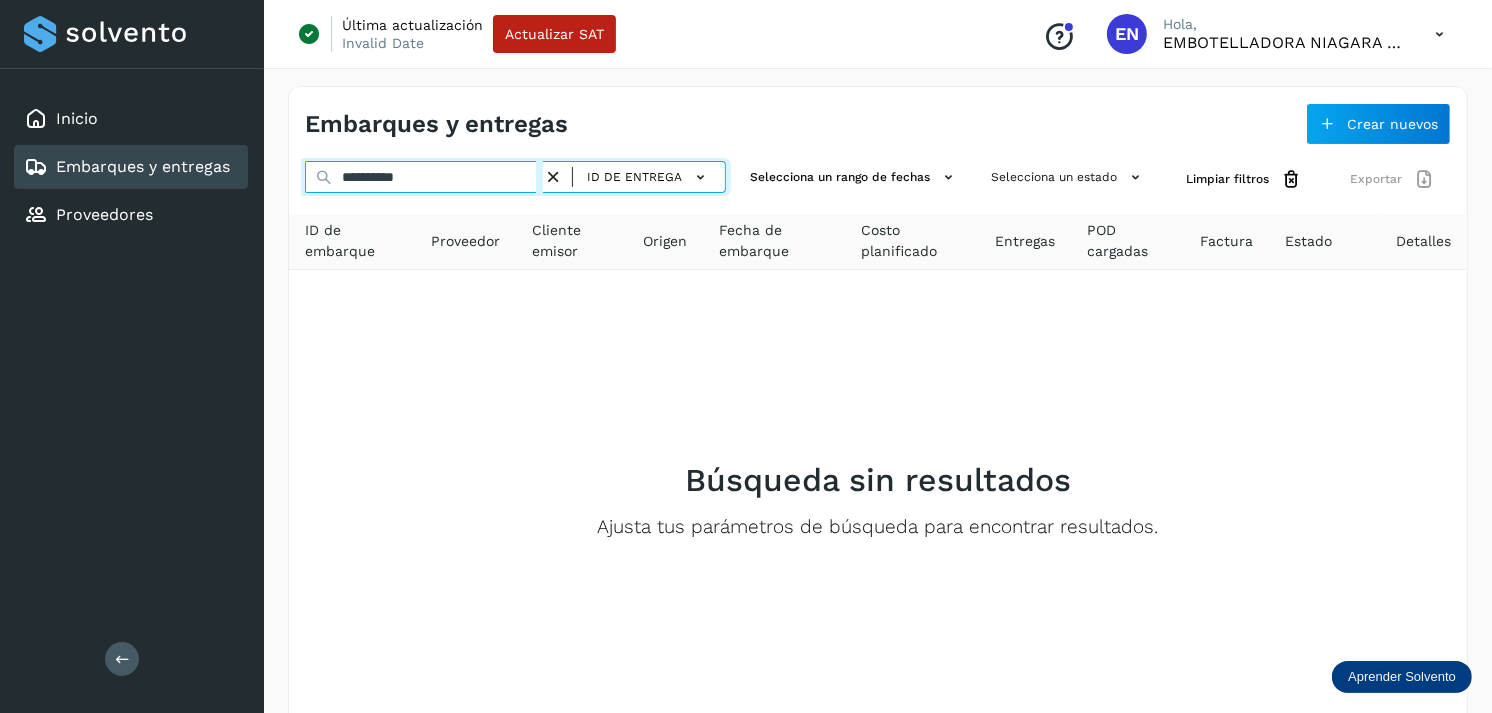 type on "**********" 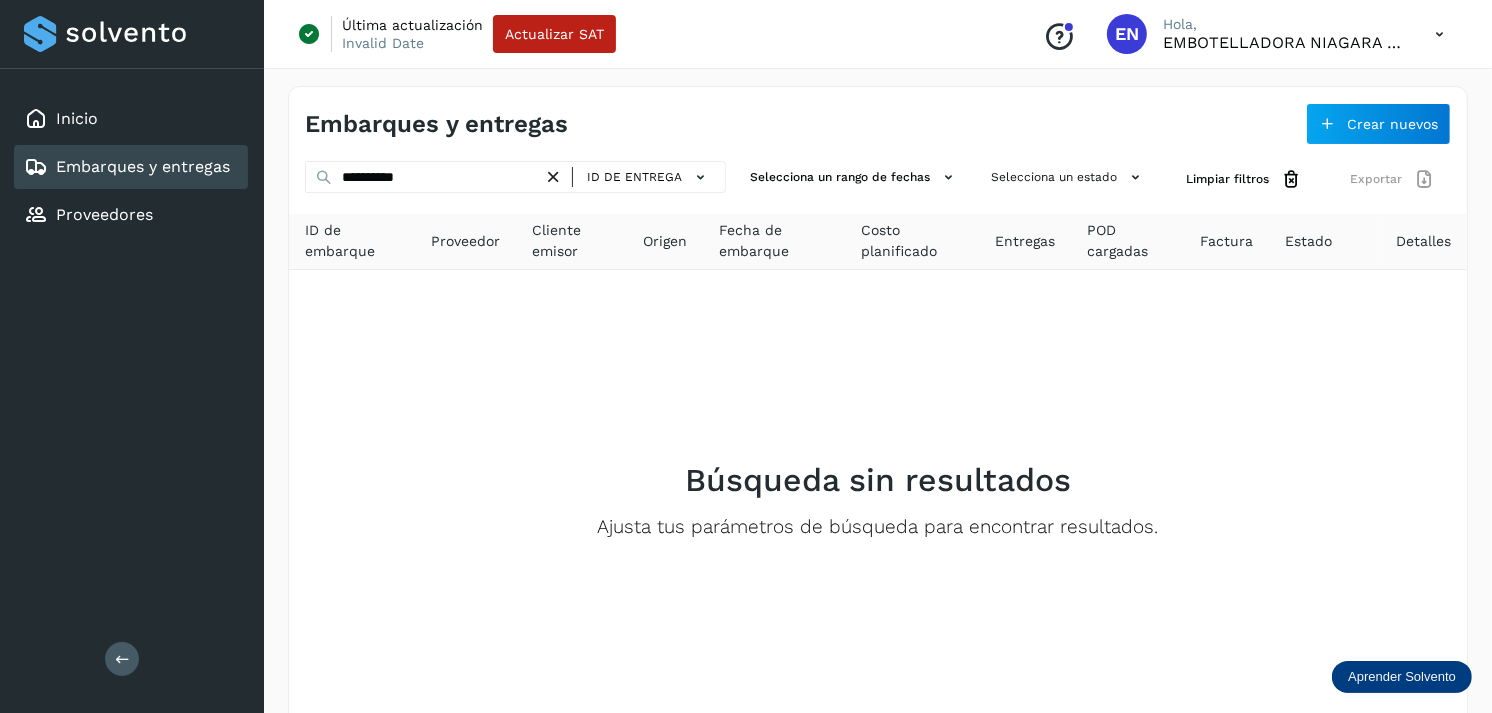 click on "ID de entrega" at bounding box center [634, 177] 